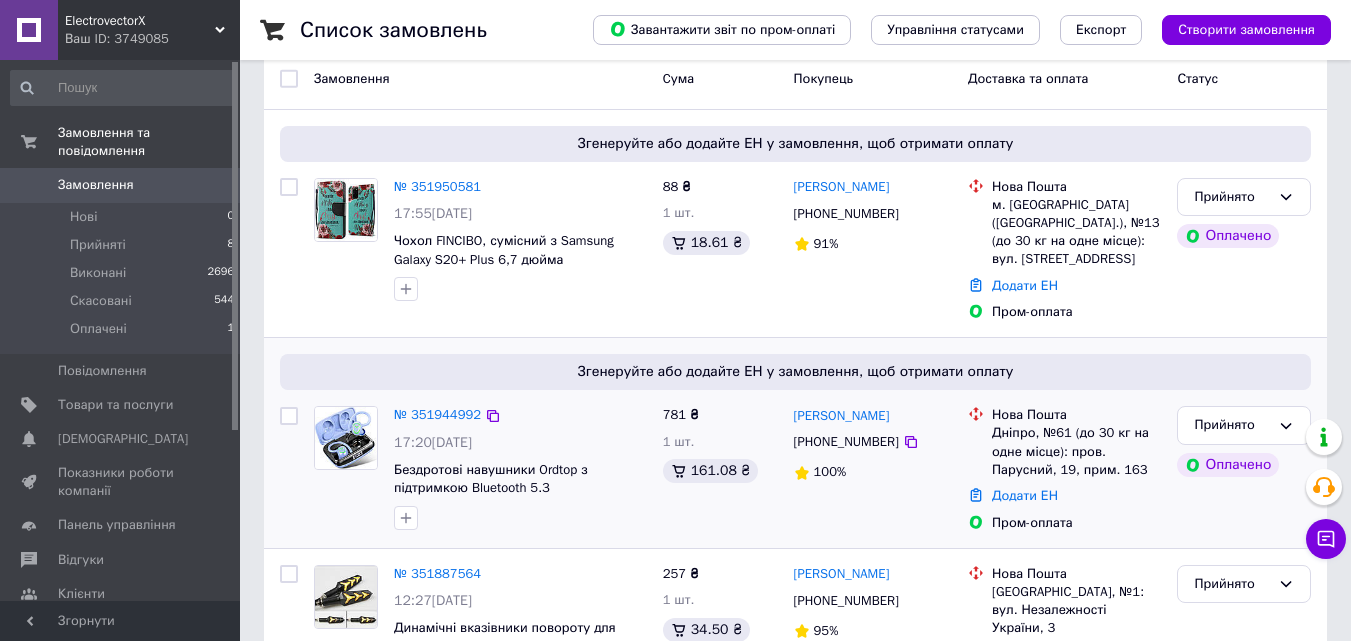 scroll, scrollTop: 200, scrollLeft: 0, axis: vertical 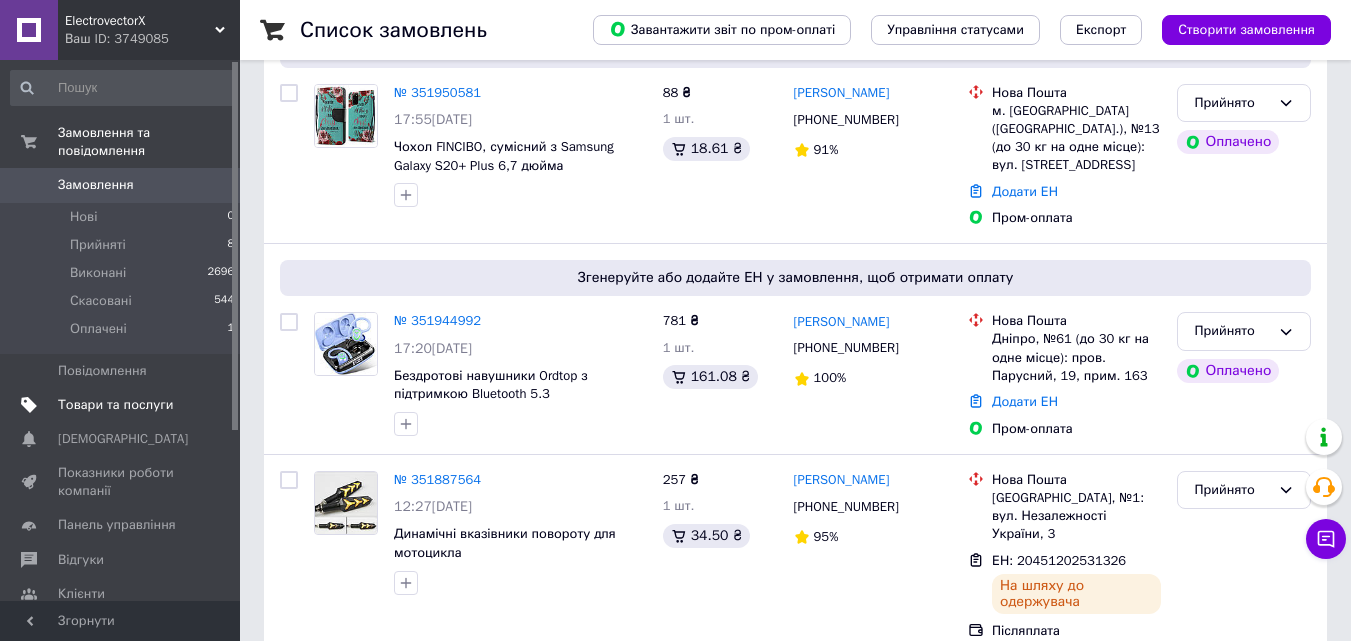 click on "Товари та послуги" at bounding box center (115, 405) 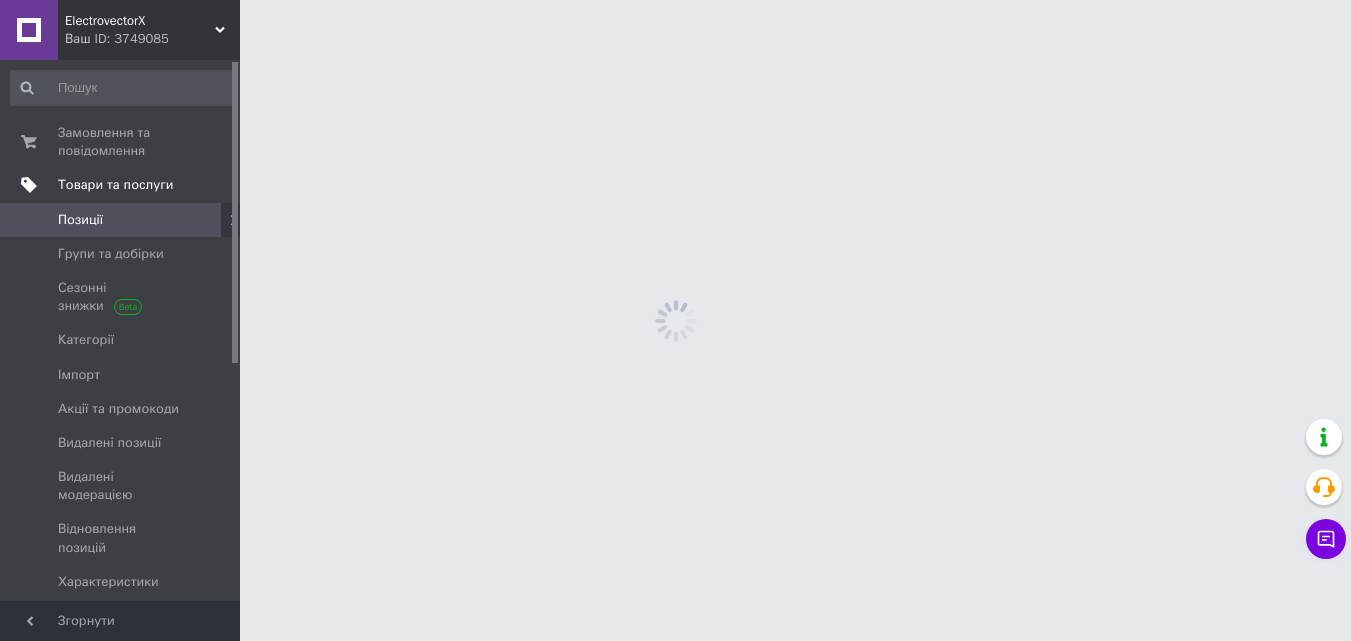 scroll, scrollTop: 0, scrollLeft: 0, axis: both 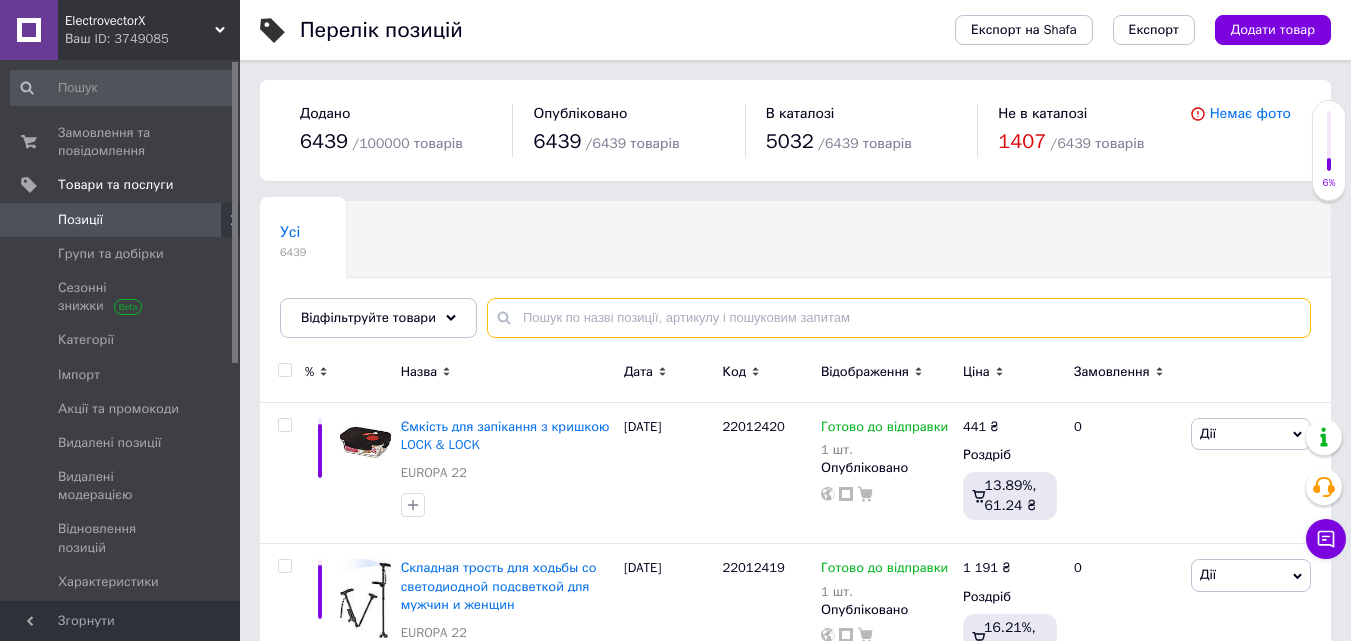click at bounding box center (899, 318) 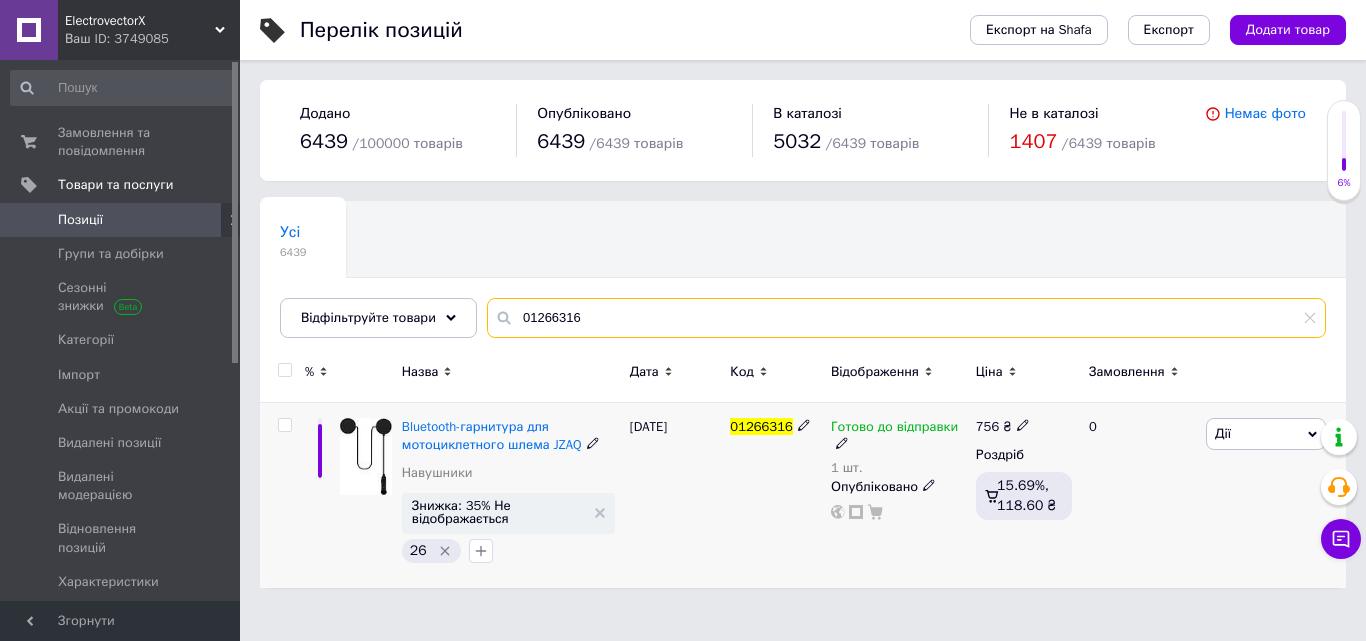 type on "01266316" 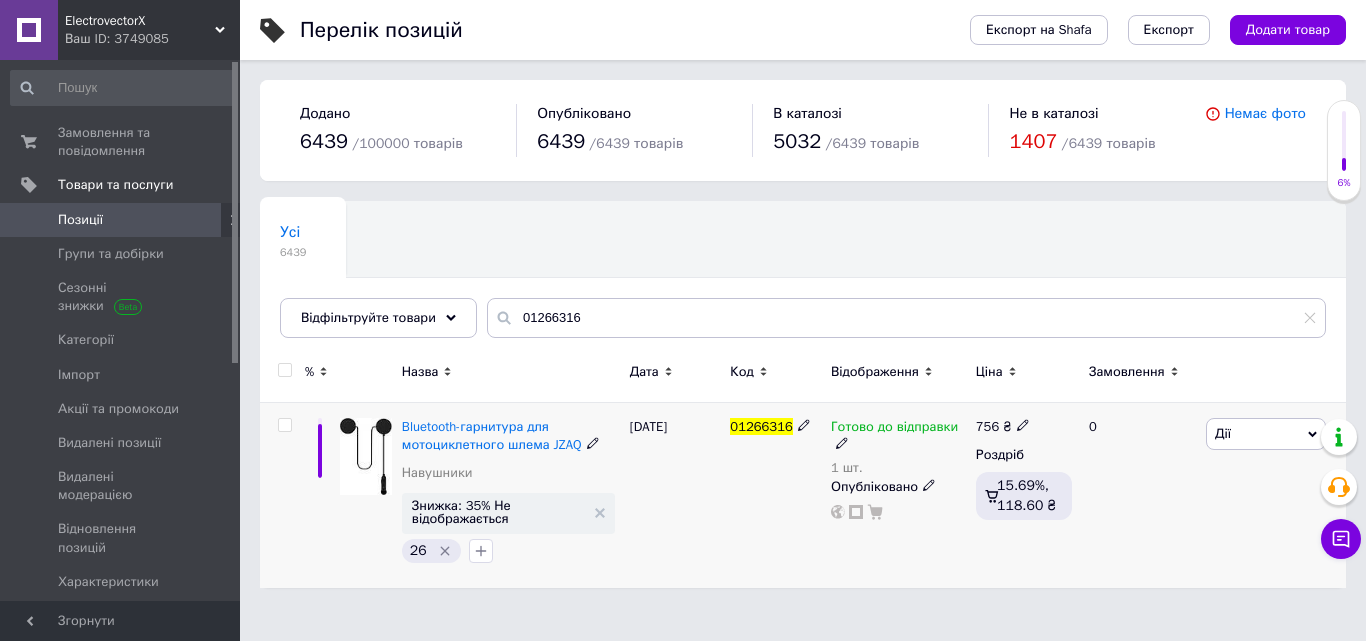 click 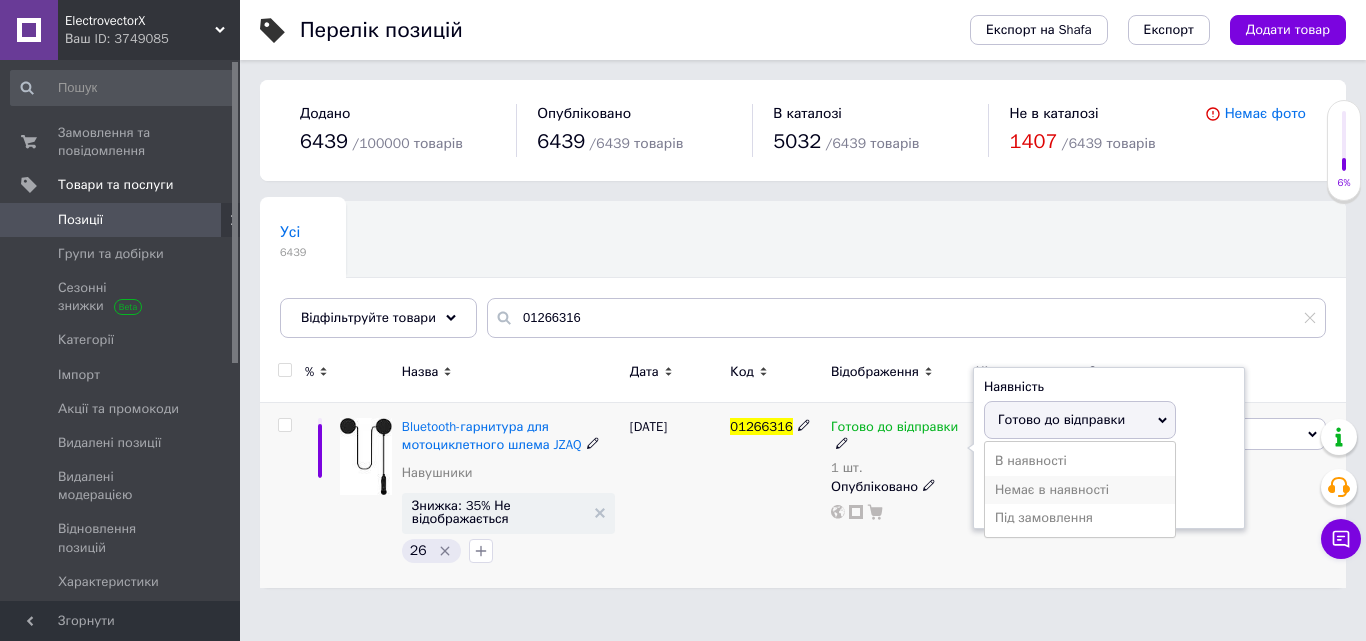 click on "Немає в наявності" at bounding box center [1080, 490] 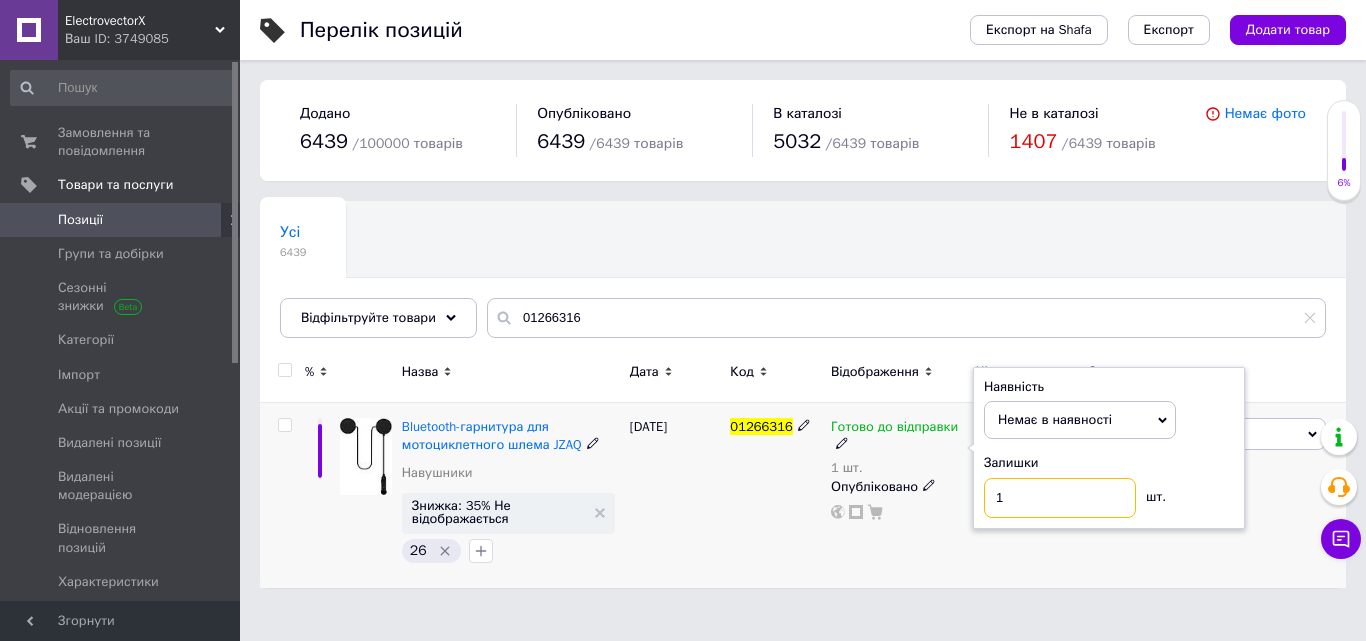 click on "1" at bounding box center (1060, 498) 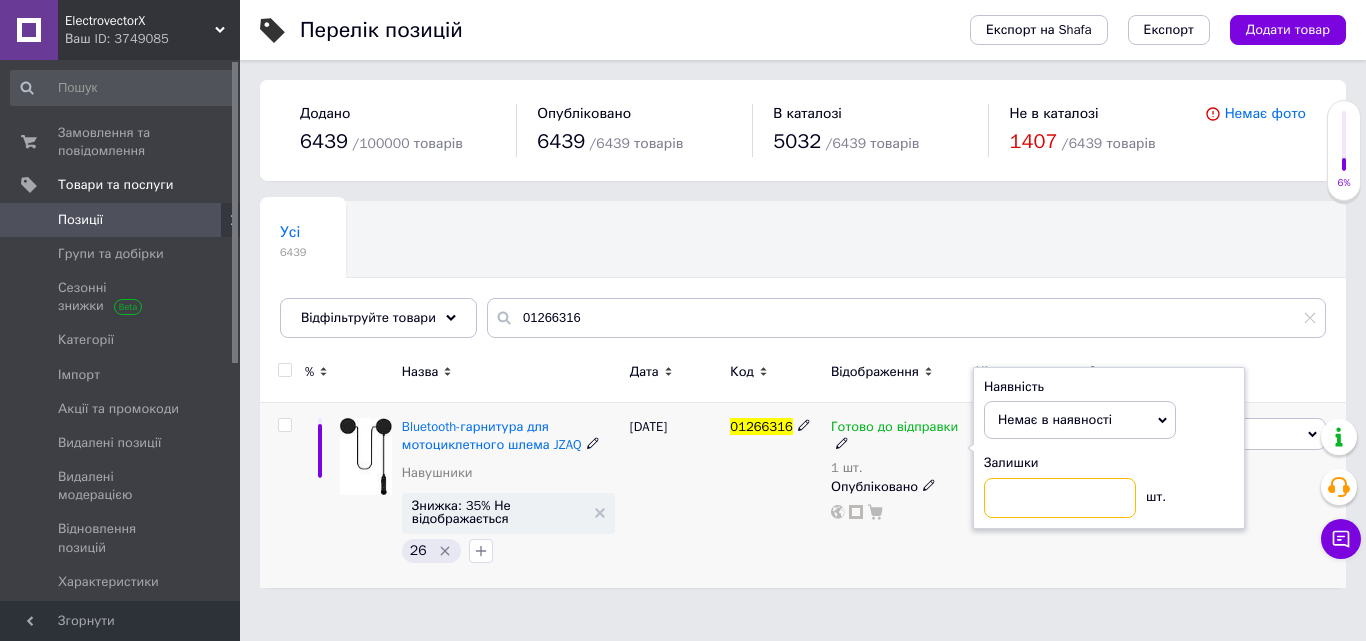 type on "0" 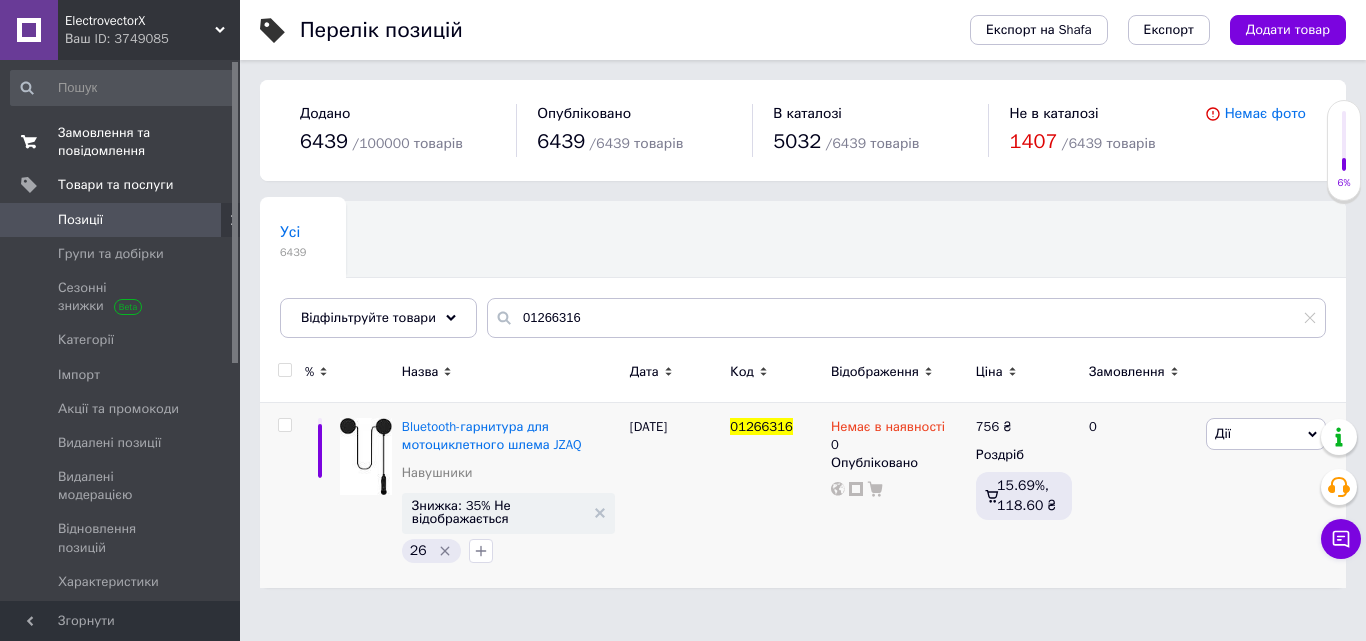 click on "Замовлення та повідомлення" at bounding box center (121, 142) 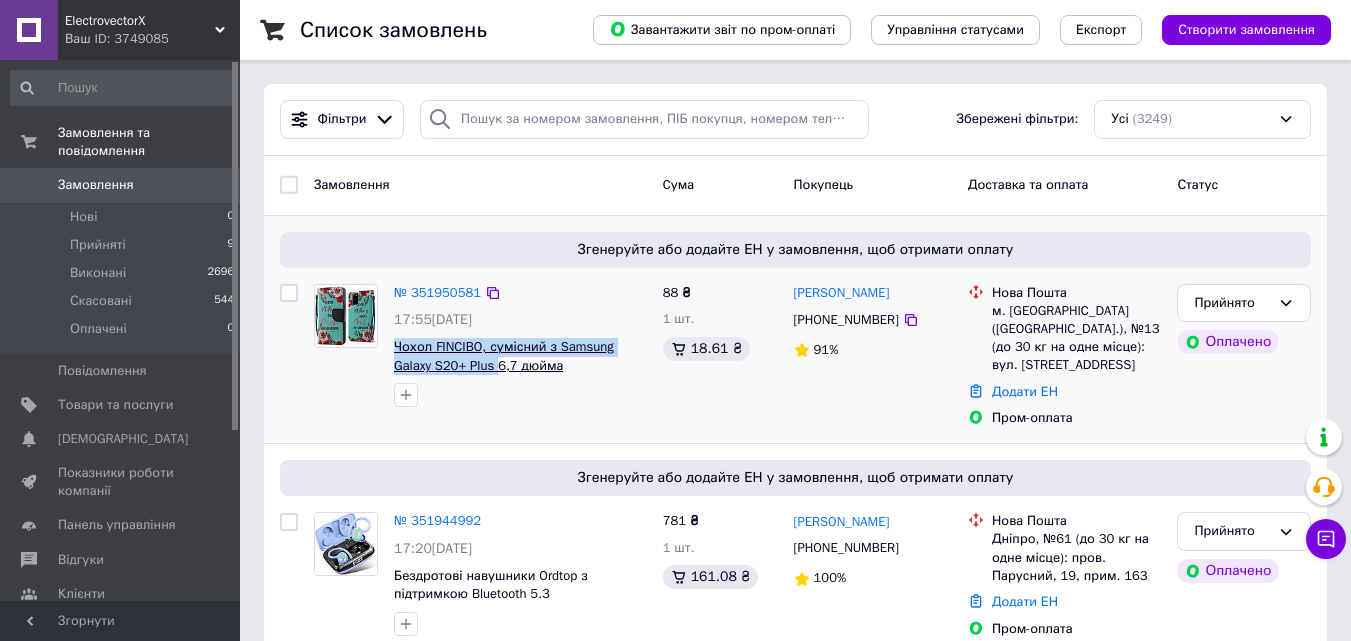 drag, startPoint x: 388, startPoint y: 345, endPoint x: 490, endPoint y: 362, distance: 103.40696 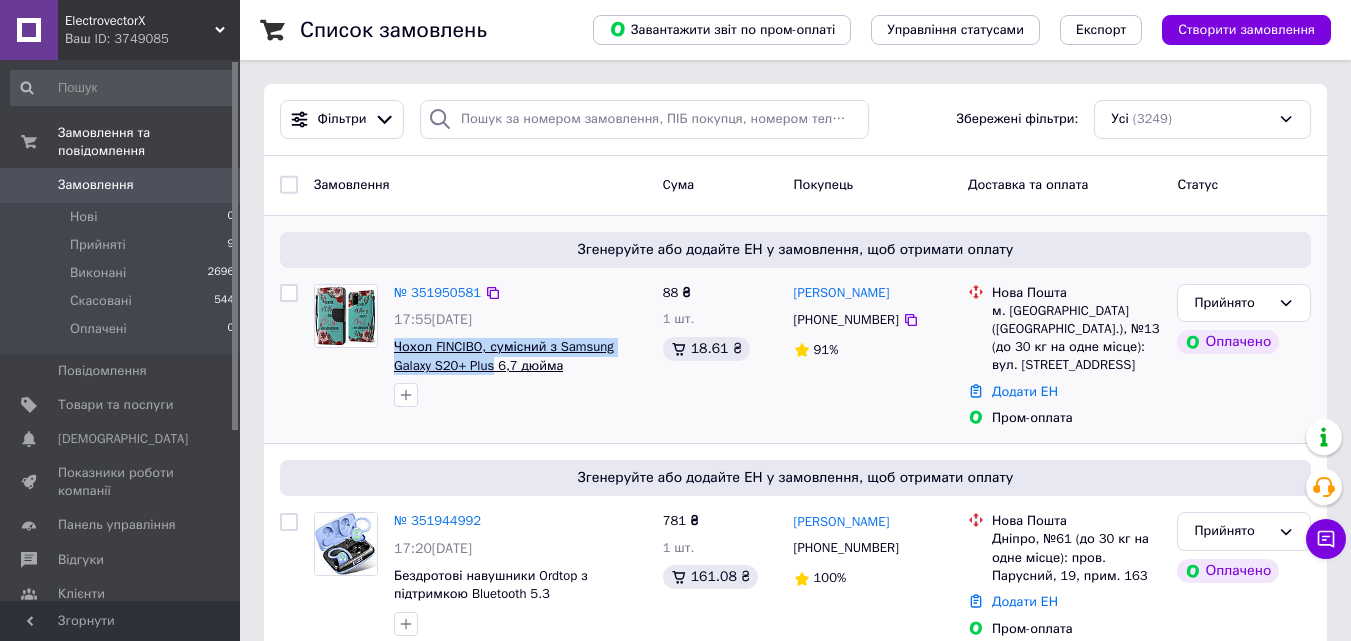 copy on "Чохол FINCIBO, сумісний з Samsung Galaxy S20+ Plus" 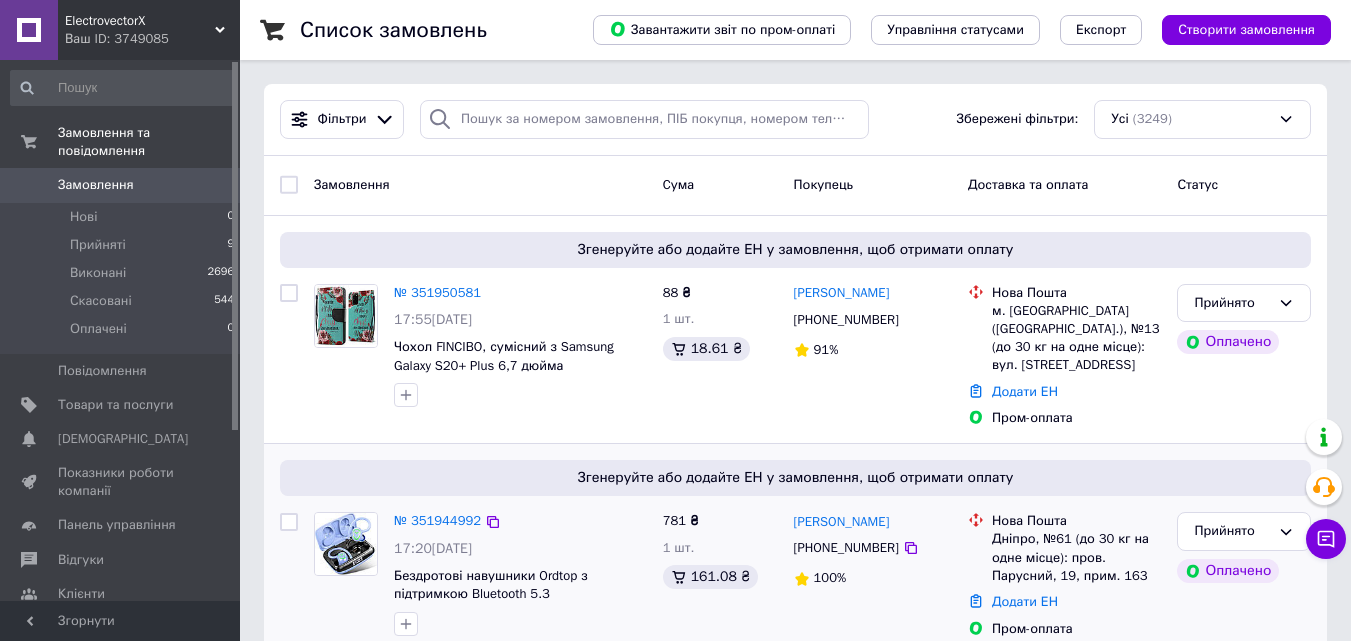 click on "Згенеруйте або додайте ЕН у замовлення, щоб отримати оплату № 351944992 17:20[DATE] Бездротові навушники Ordtop з підтримкою Bluetooth 5.3 781 ₴ 1 шт. 161.08 ₴ [PERSON_NAME] [PHONE_NUMBER] 100% Нова Пошта Дніпро, №61 (до 30 кг на одне місце): пров. Парусний, 19, прим. 163 Додати ЕН Пром-оплата Прийнято Оплачено" at bounding box center (795, 549) 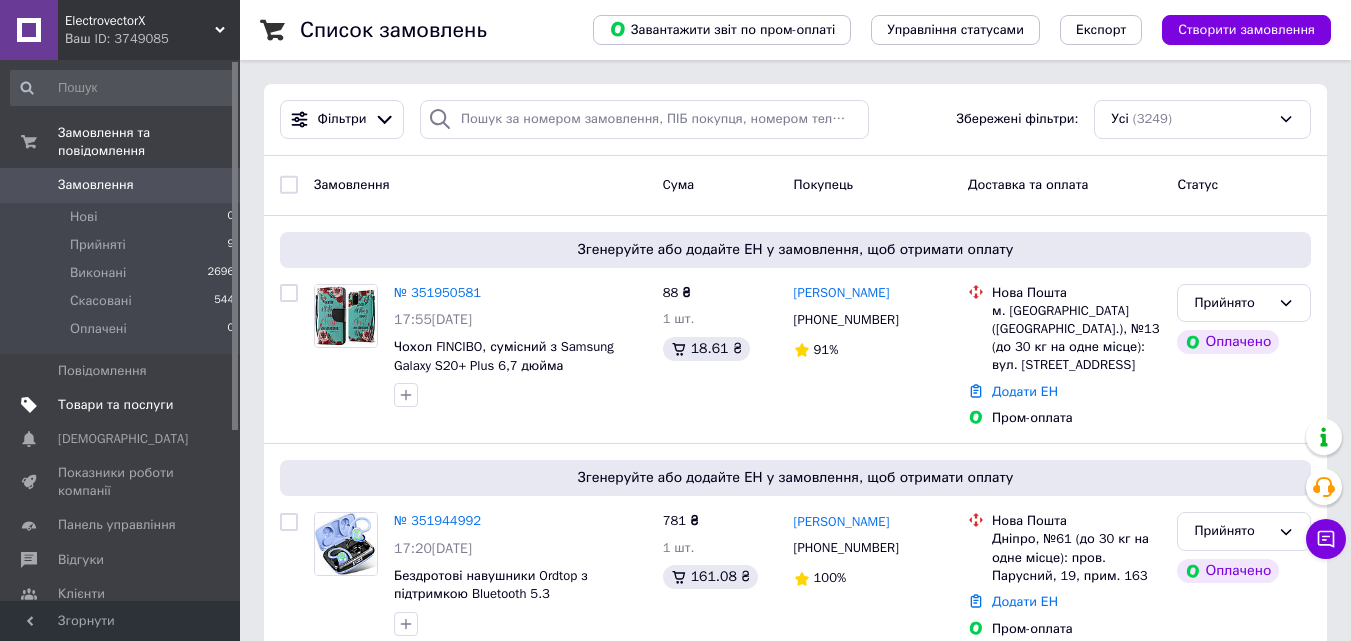 click on "Товари та послуги" at bounding box center [115, 405] 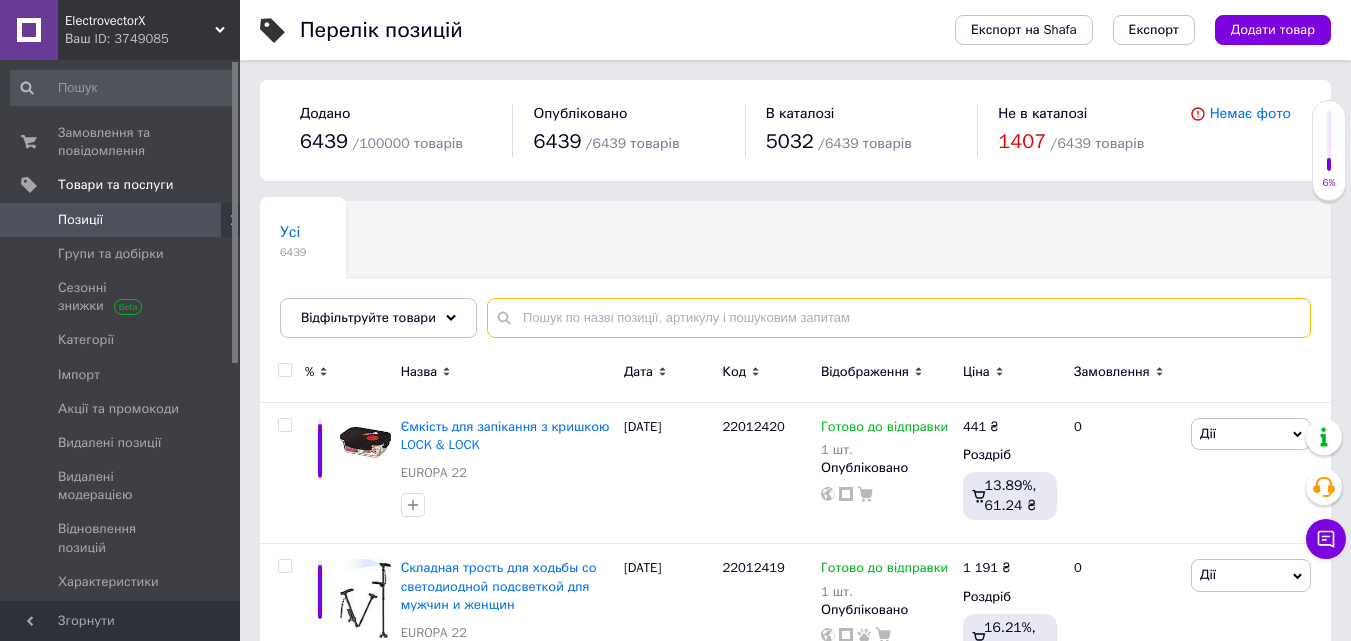 click at bounding box center (899, 318) 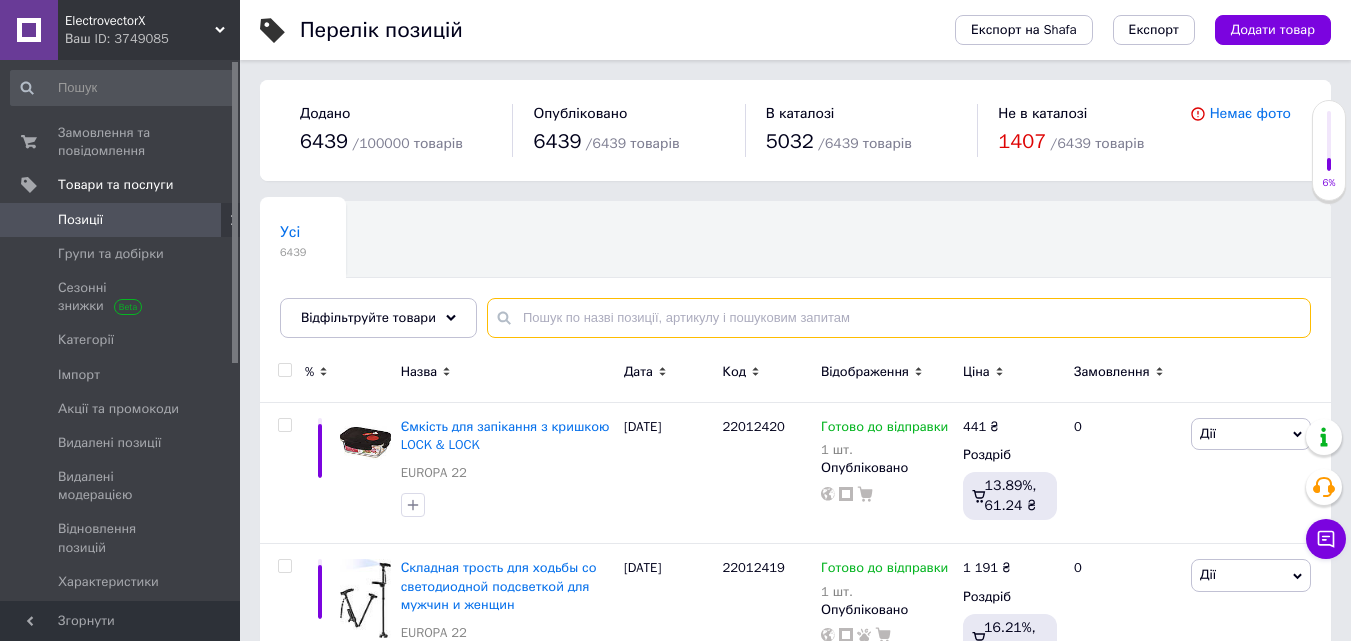 click at bounding box center [899, 318] 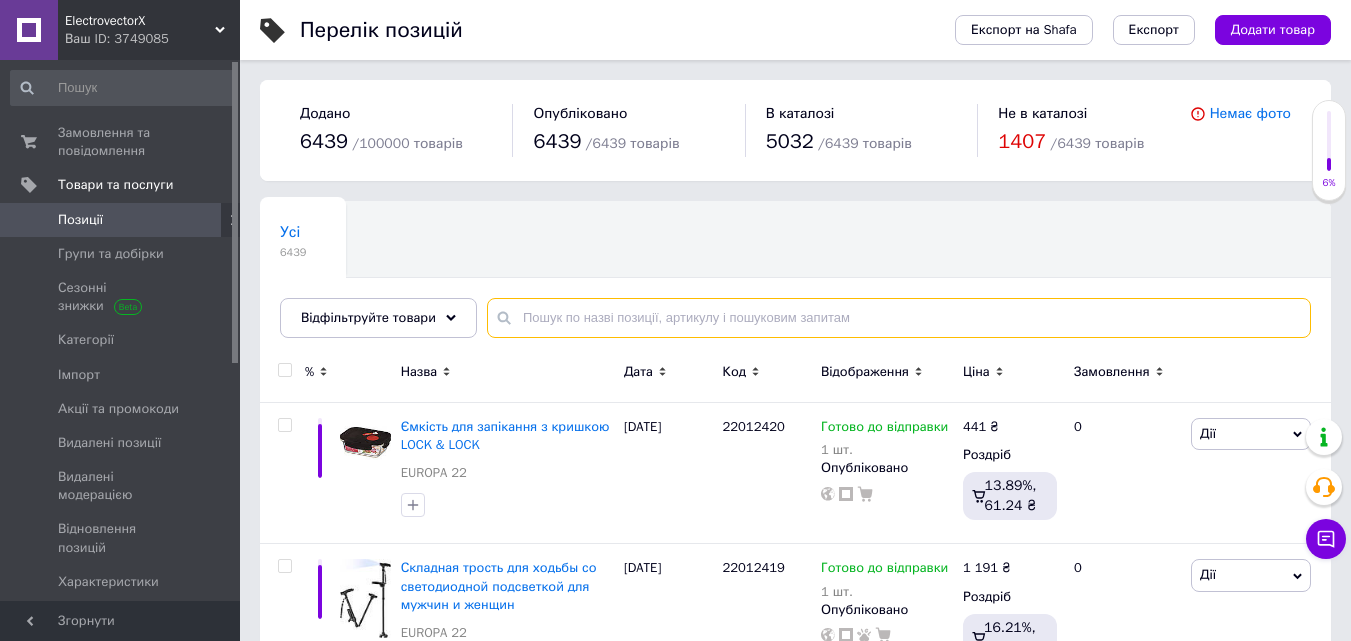 paste on "03221407" 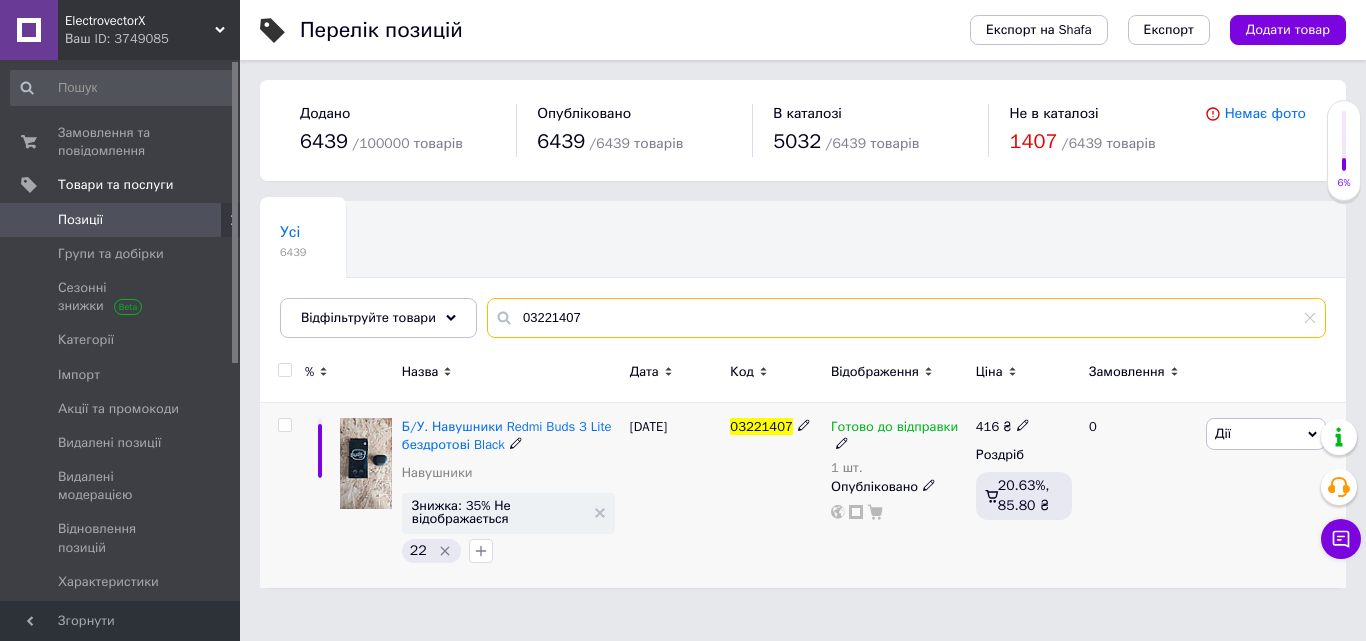 type on "03221407" 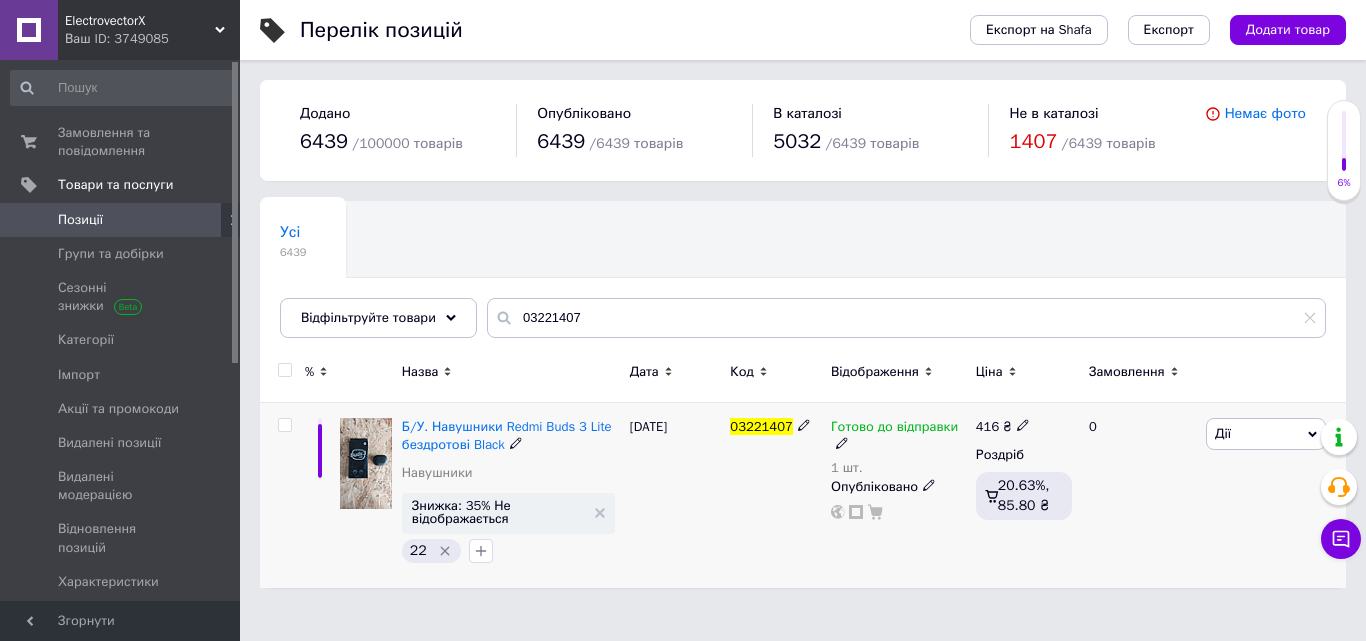 click 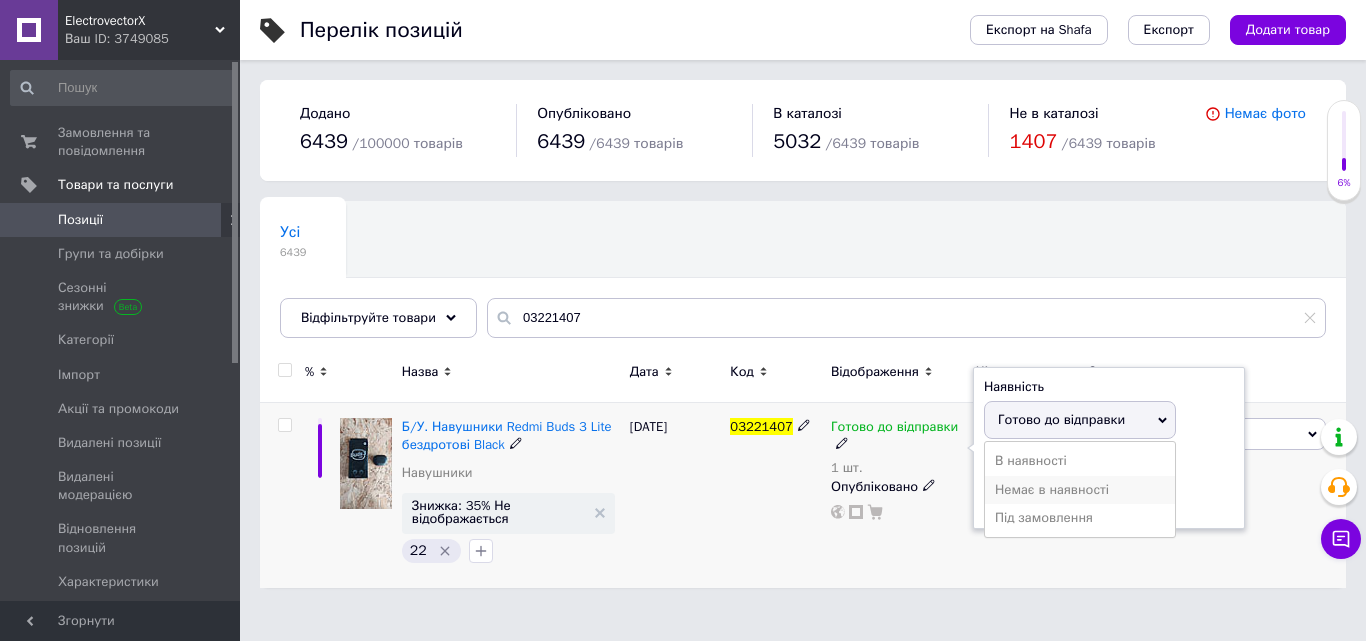 click on "Немає в наявності" at bounding box center (1080, 490) 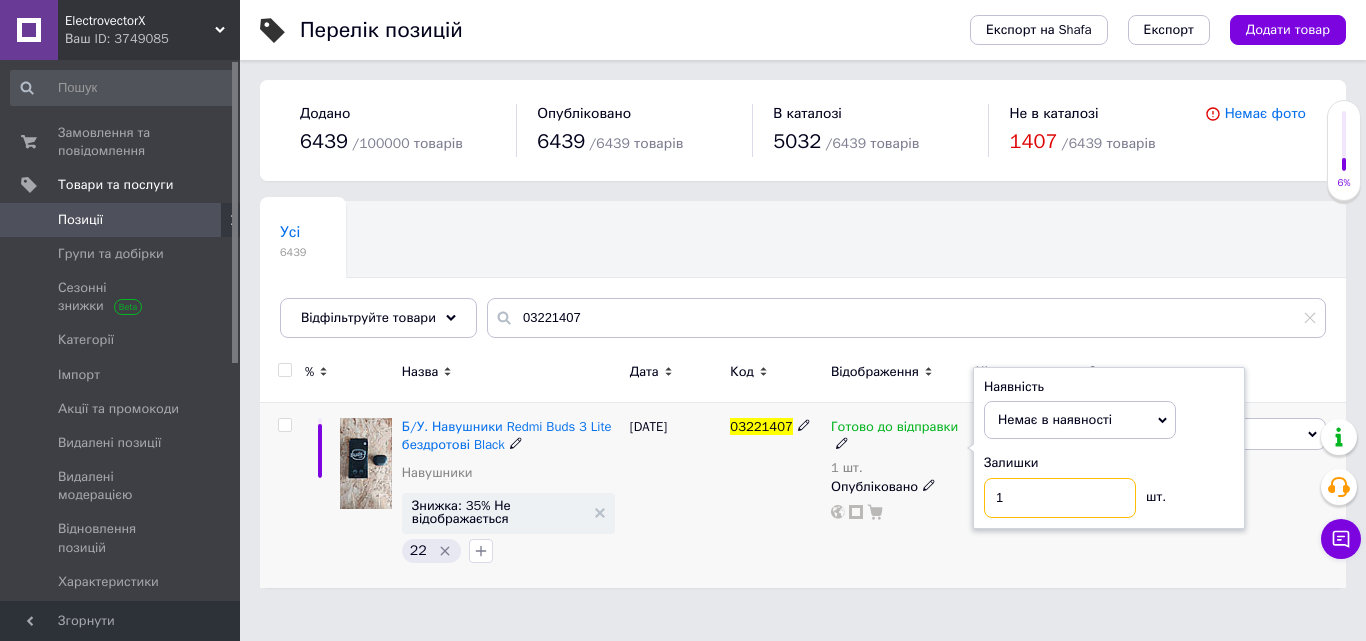 click on "1" at bounding box center (1060, 498) 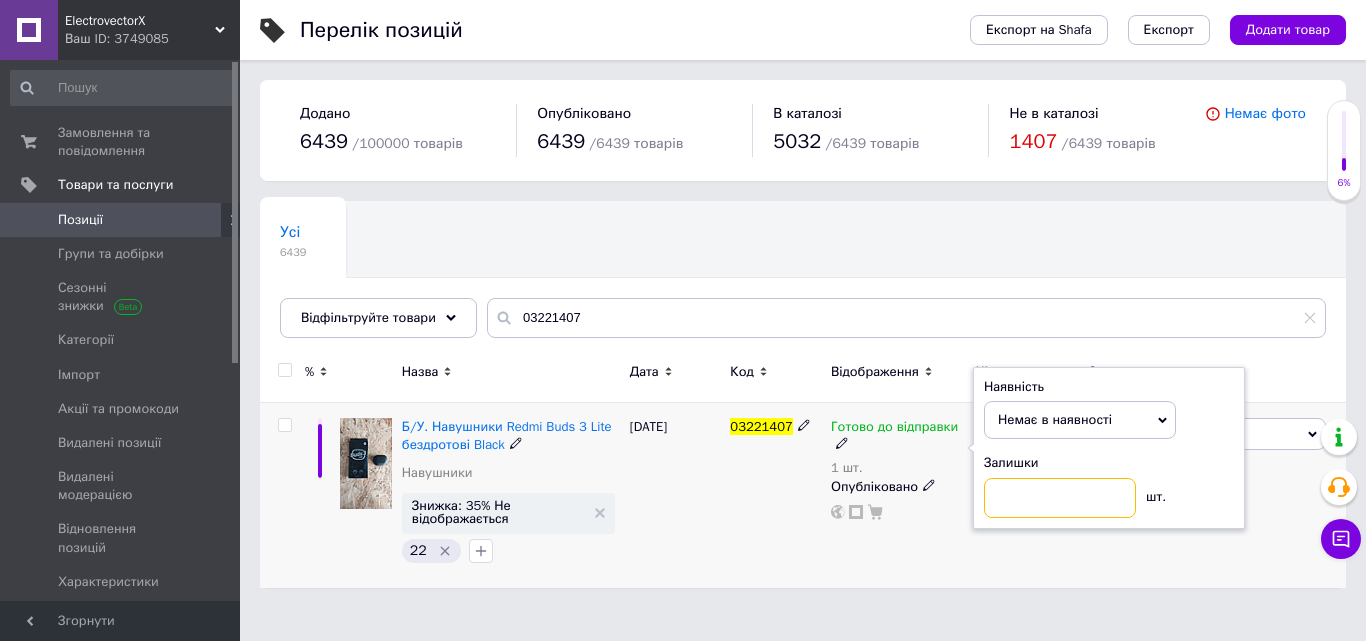 type on "0" 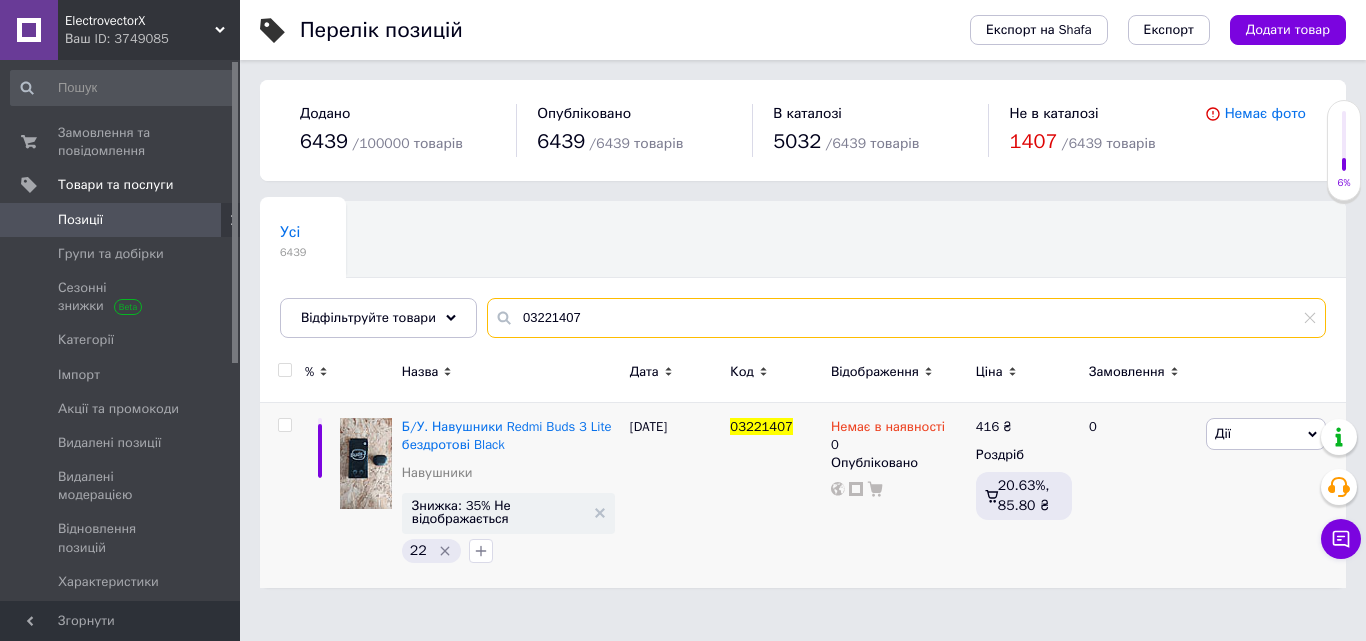 click on "03221407" at bounding box center [906, 318] 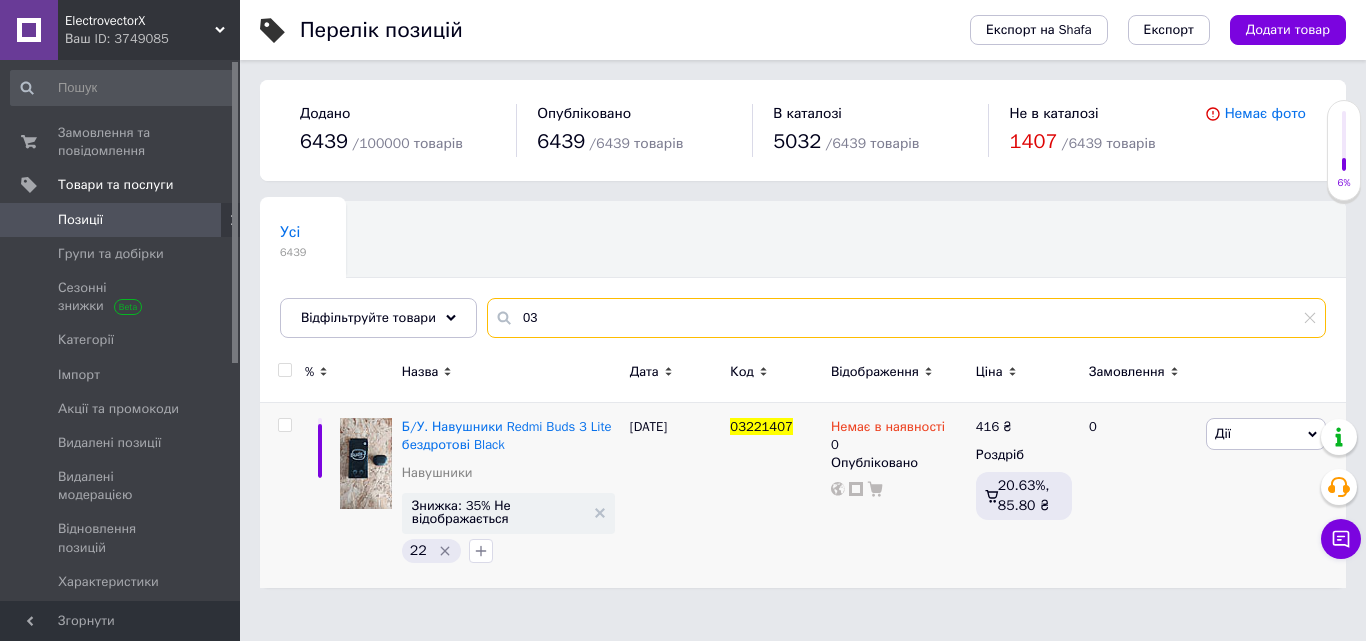 type on "0" 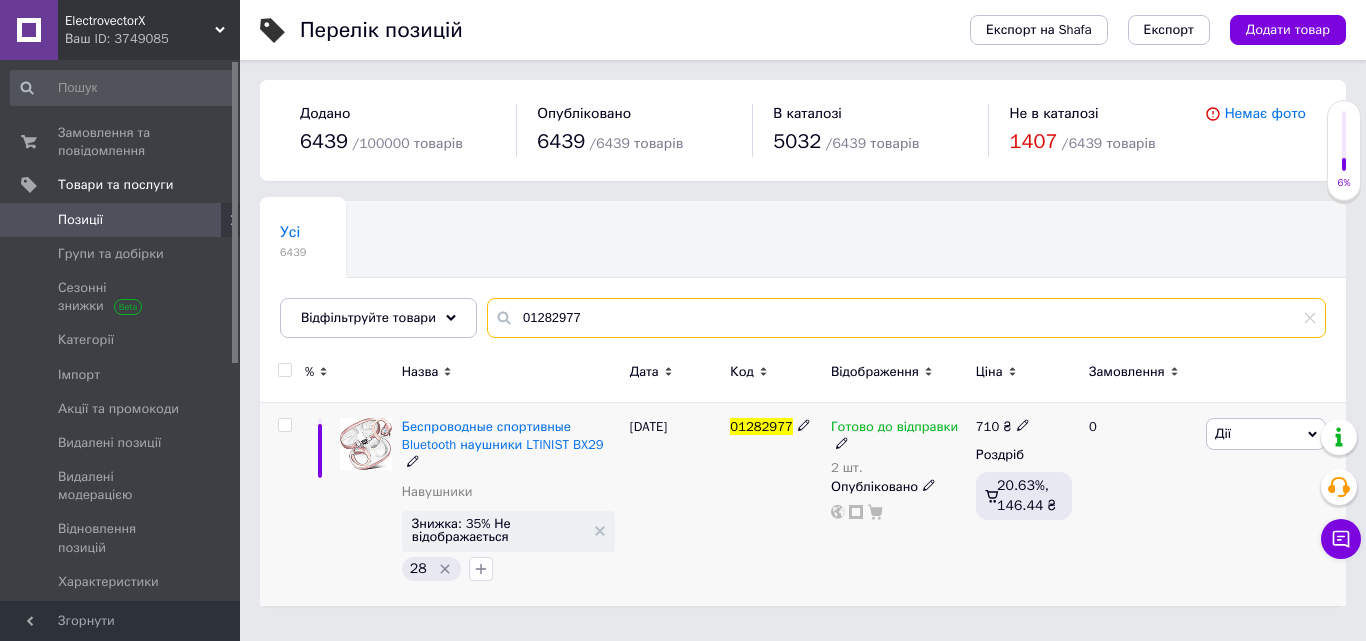 type on "01282977" 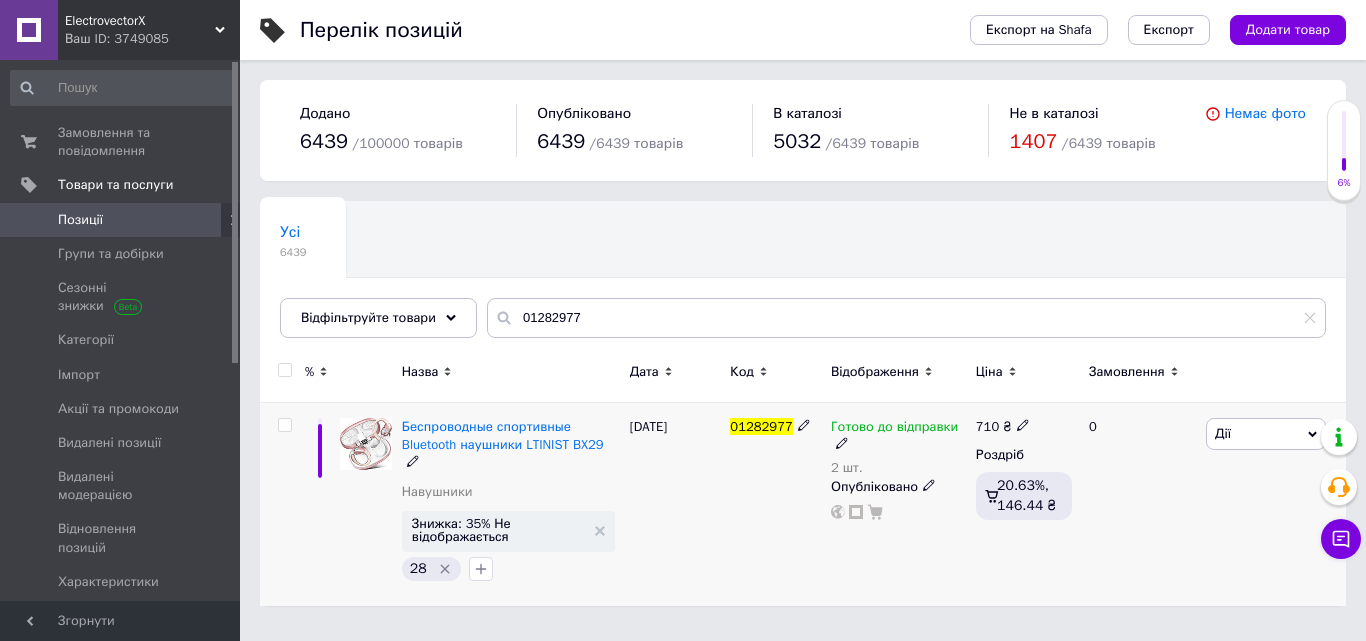 click 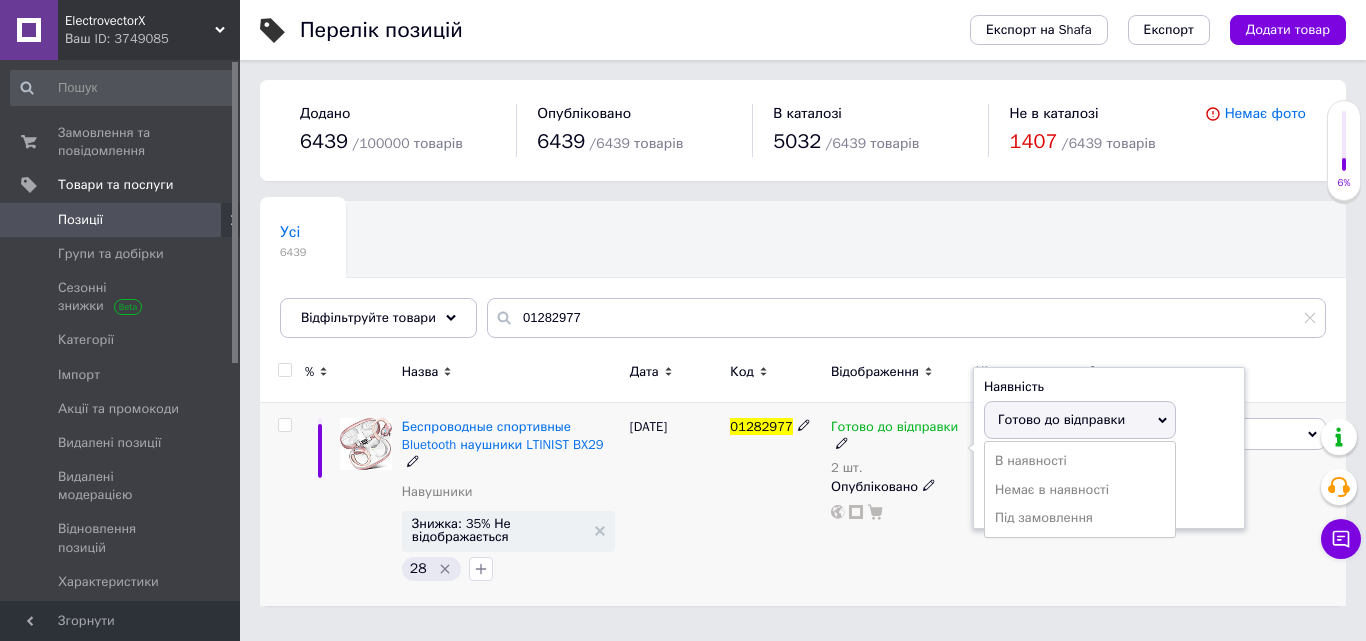 click on "Готово до відправки" at bounding box center (1061, 419) 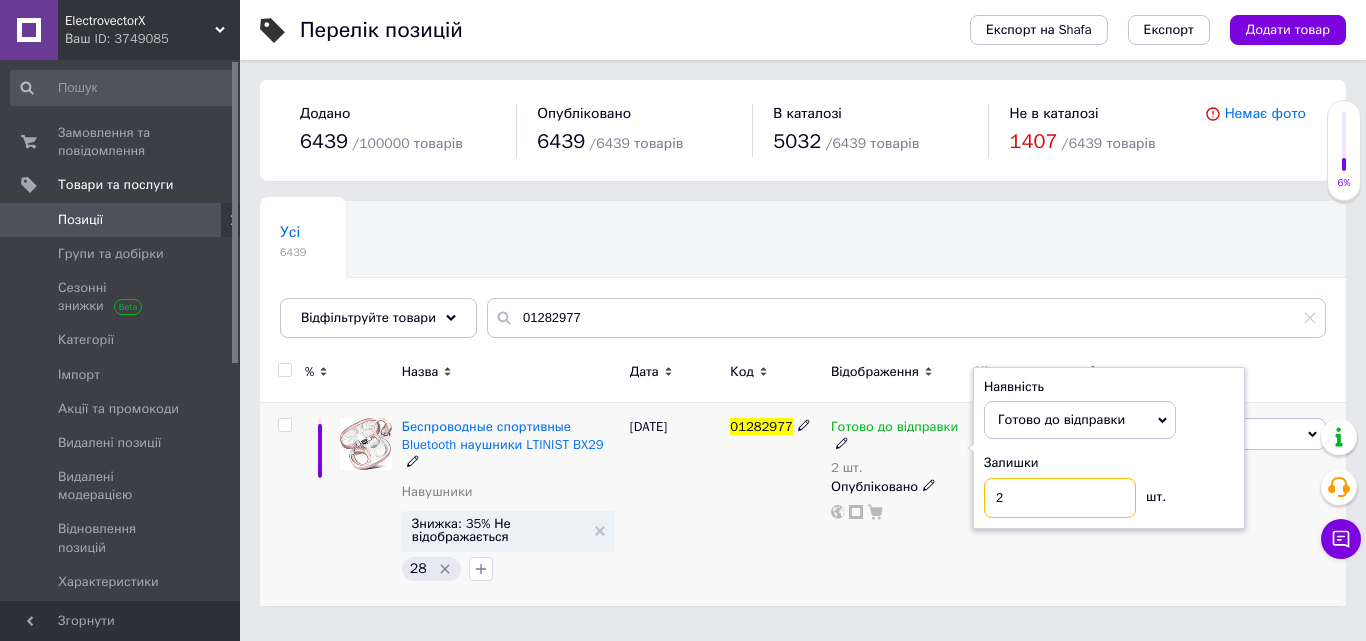 click on "2" at bounding box center (1060, 498) 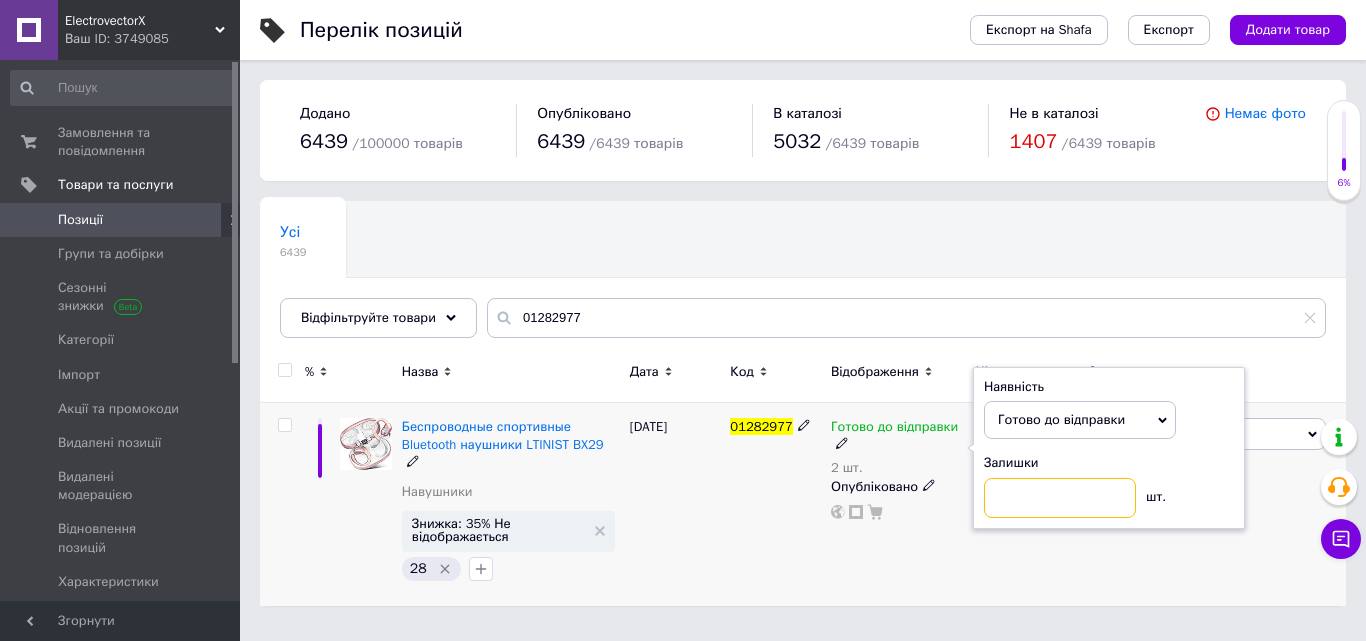 type on "1" 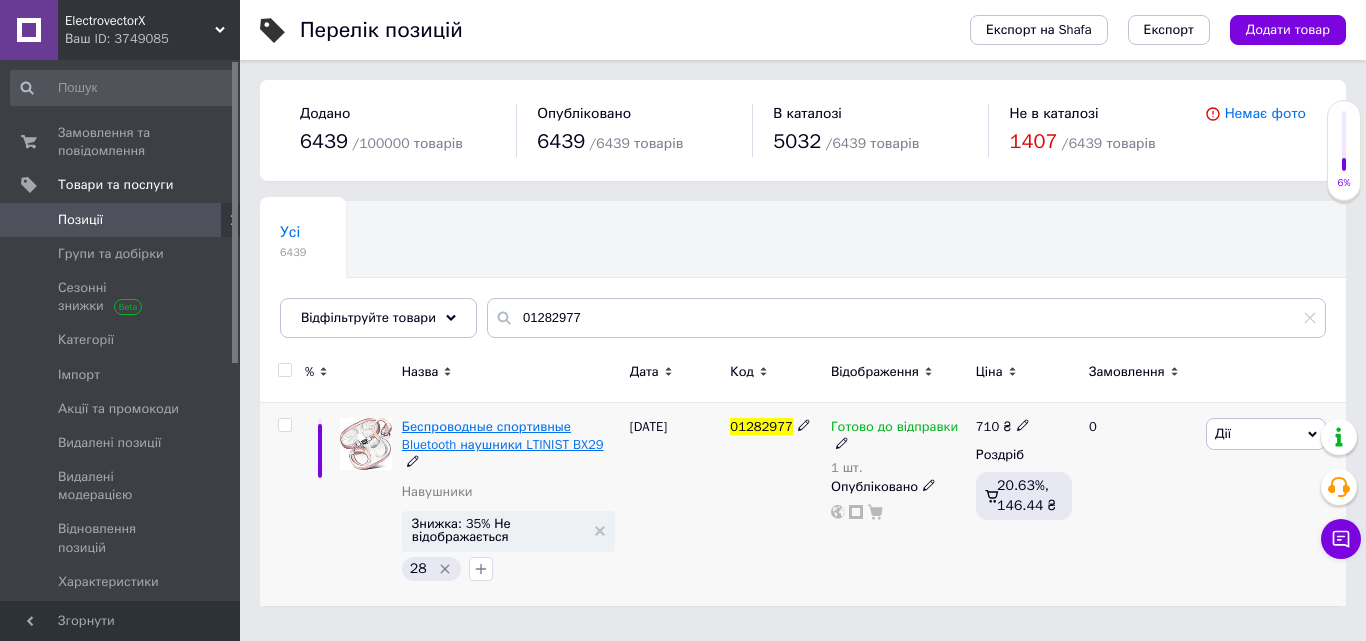 click on "Беспроводные спортивные Bluetooth наушники LTINIST BX29" at bounding box center (503, 435) 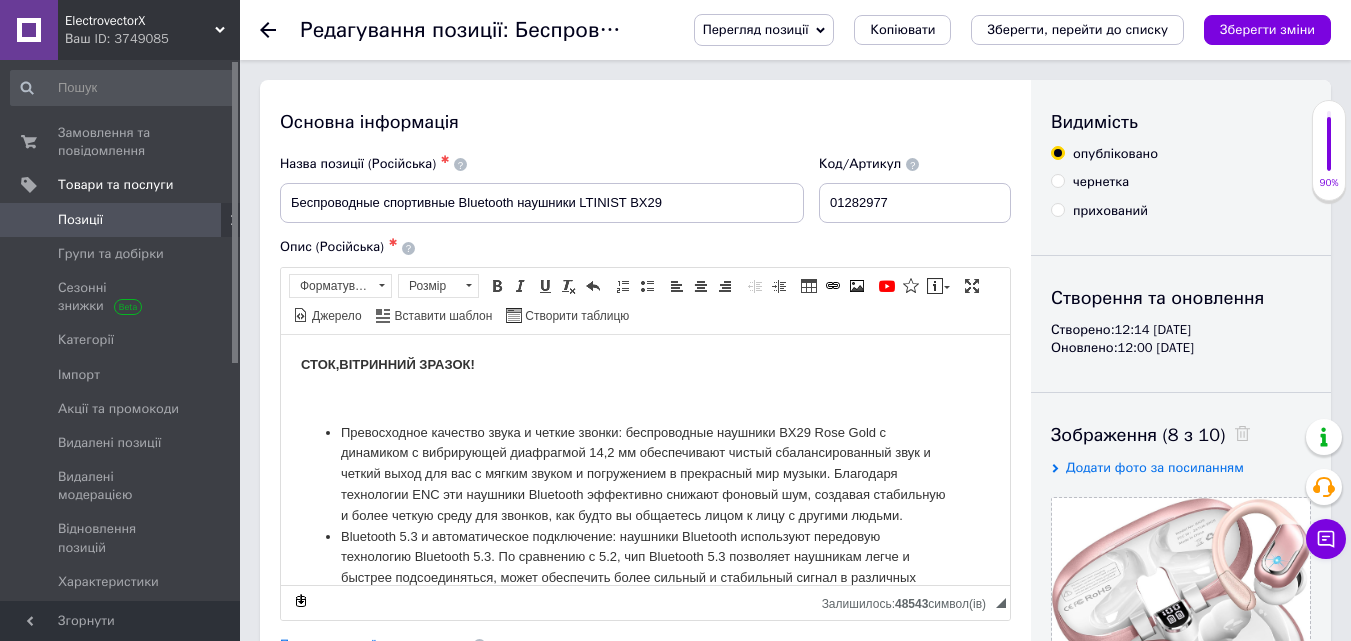 scroll, scrollTop: 0, scrollLeft: 0, axis: both 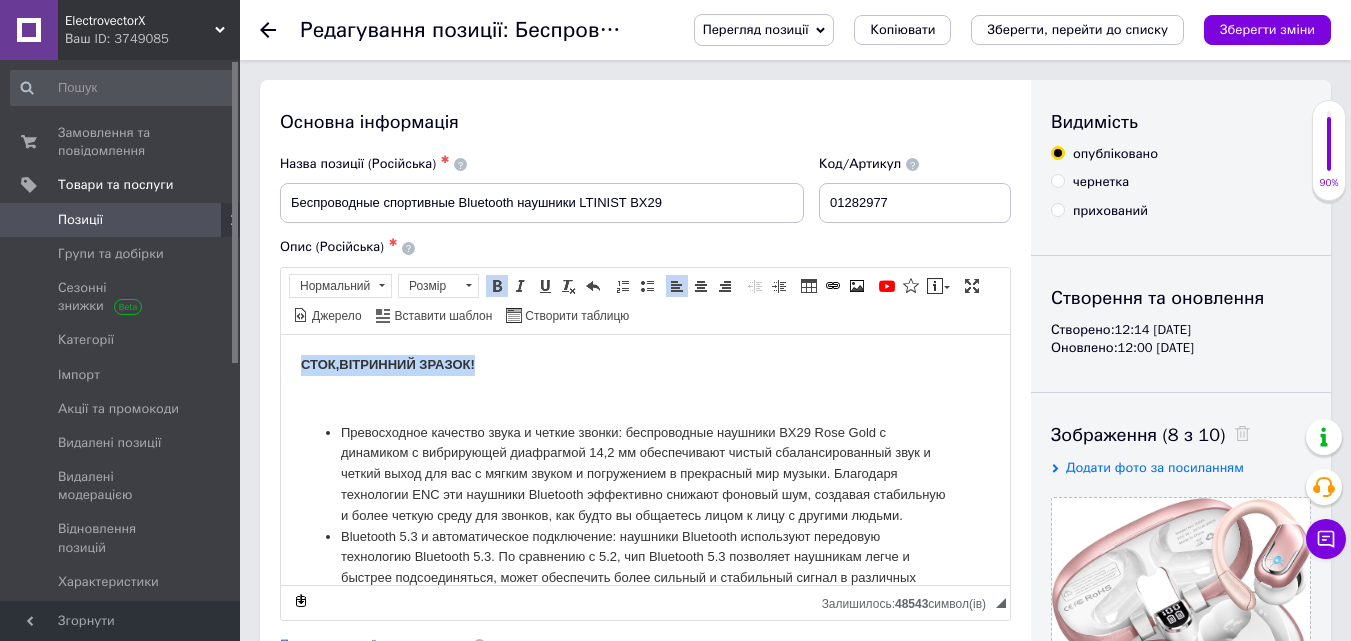 drag, startPoint x: 492, startPoint y: 360, endPoint x: 295, endPoint y: 360, distance: 197 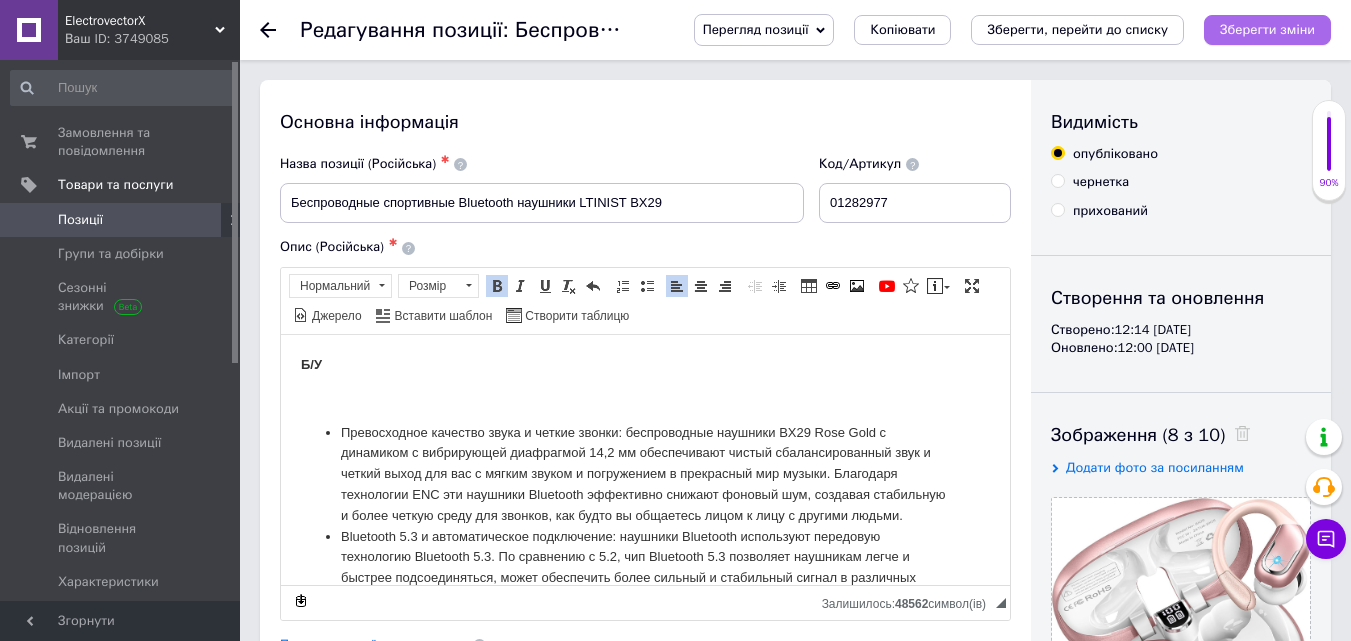 click on "Зберегти зміни" at bounding box center [1267, 29] 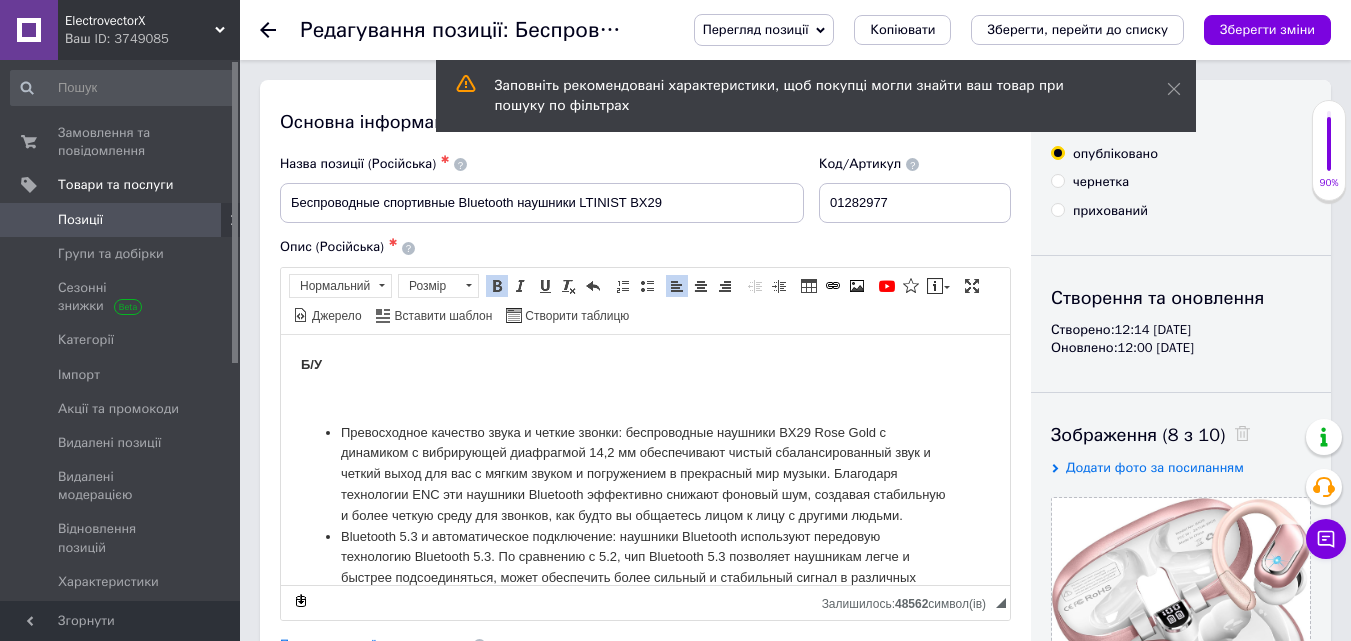 click 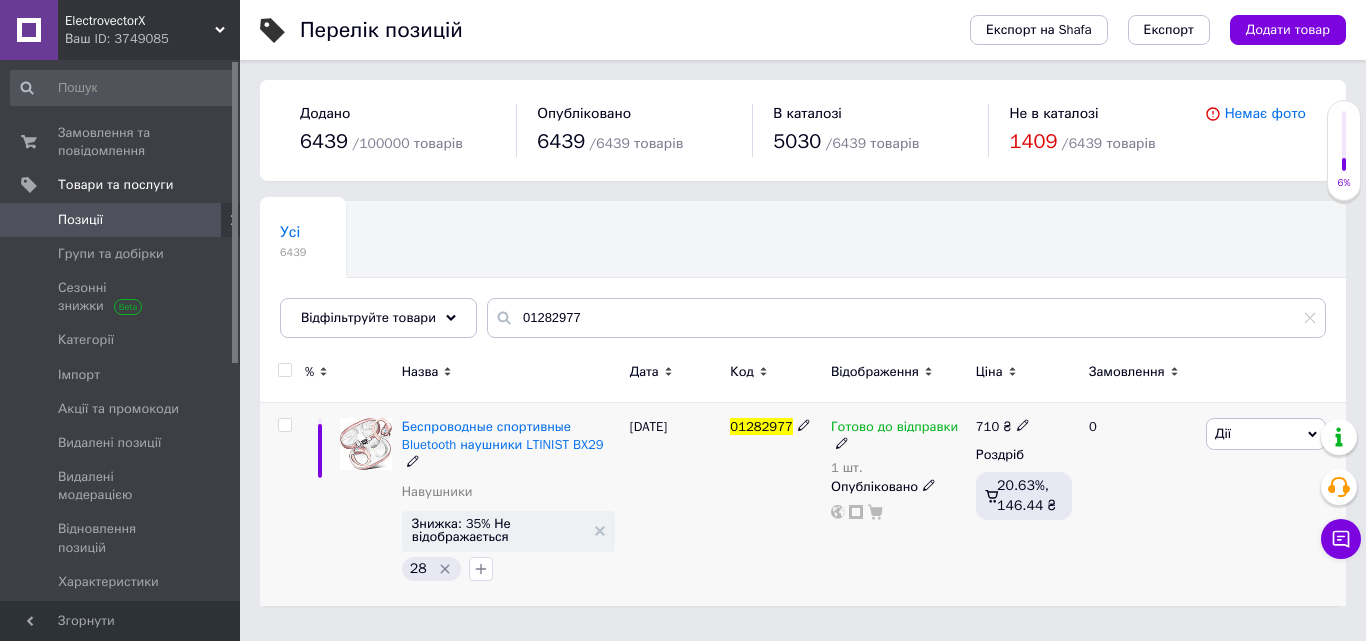 click 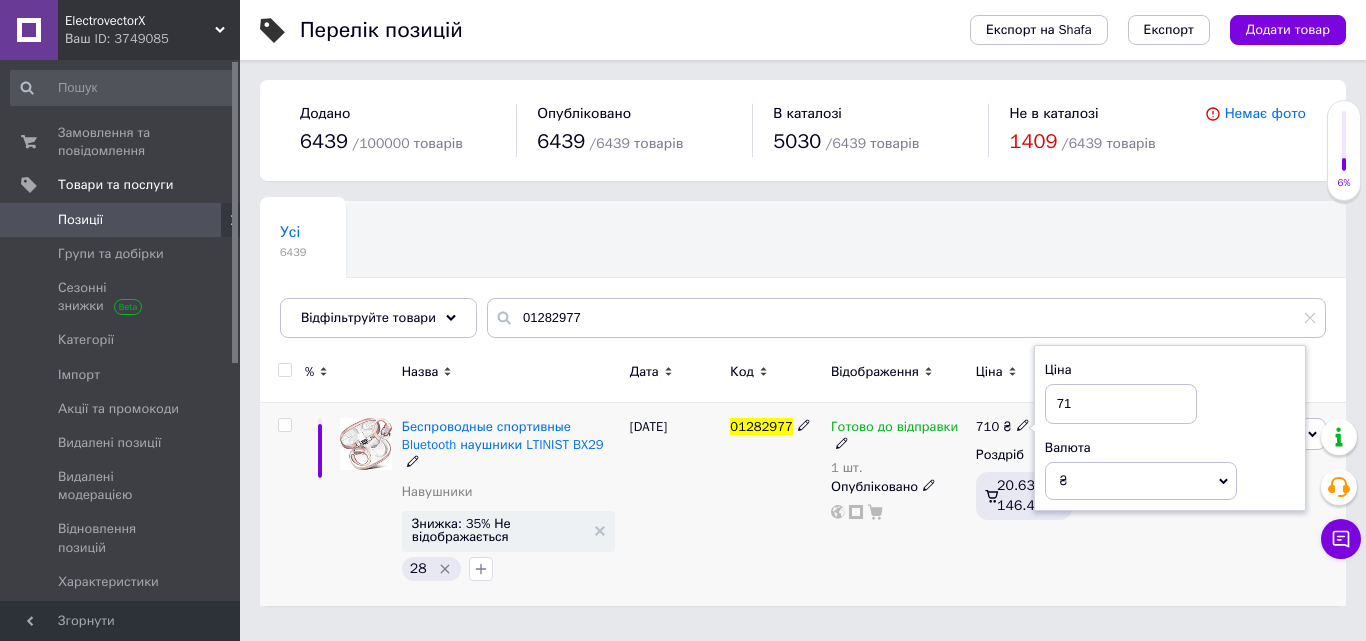 type on "7" 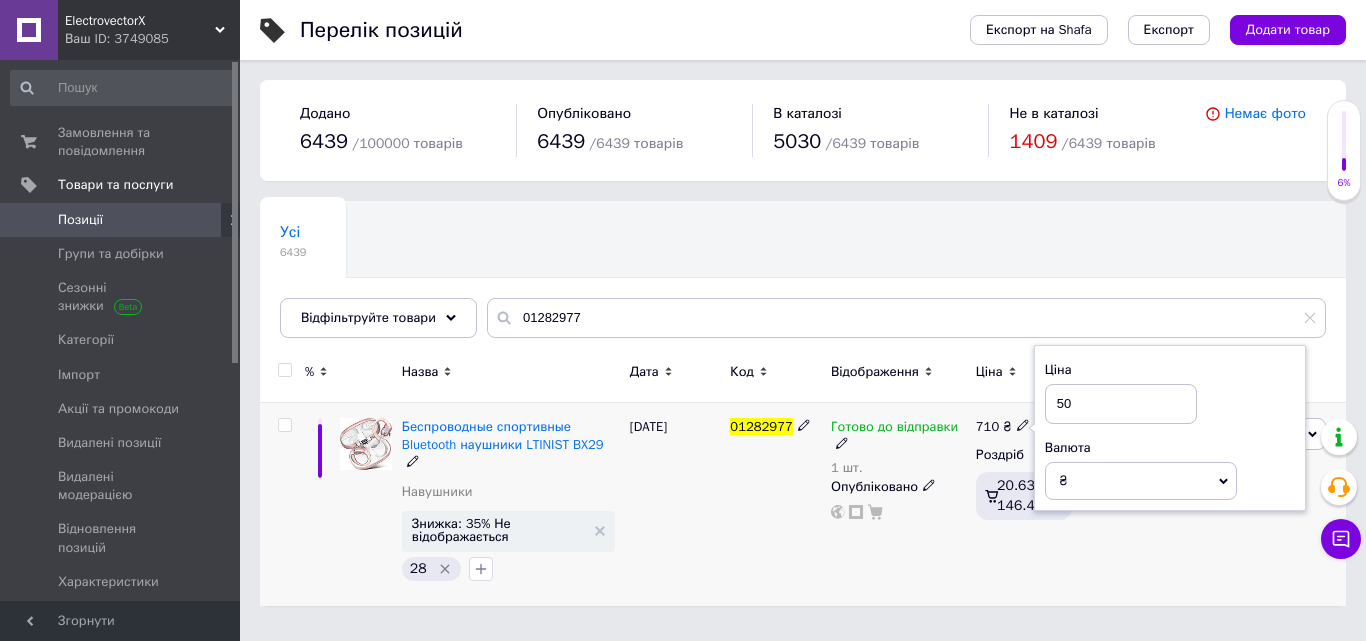 type on "508" 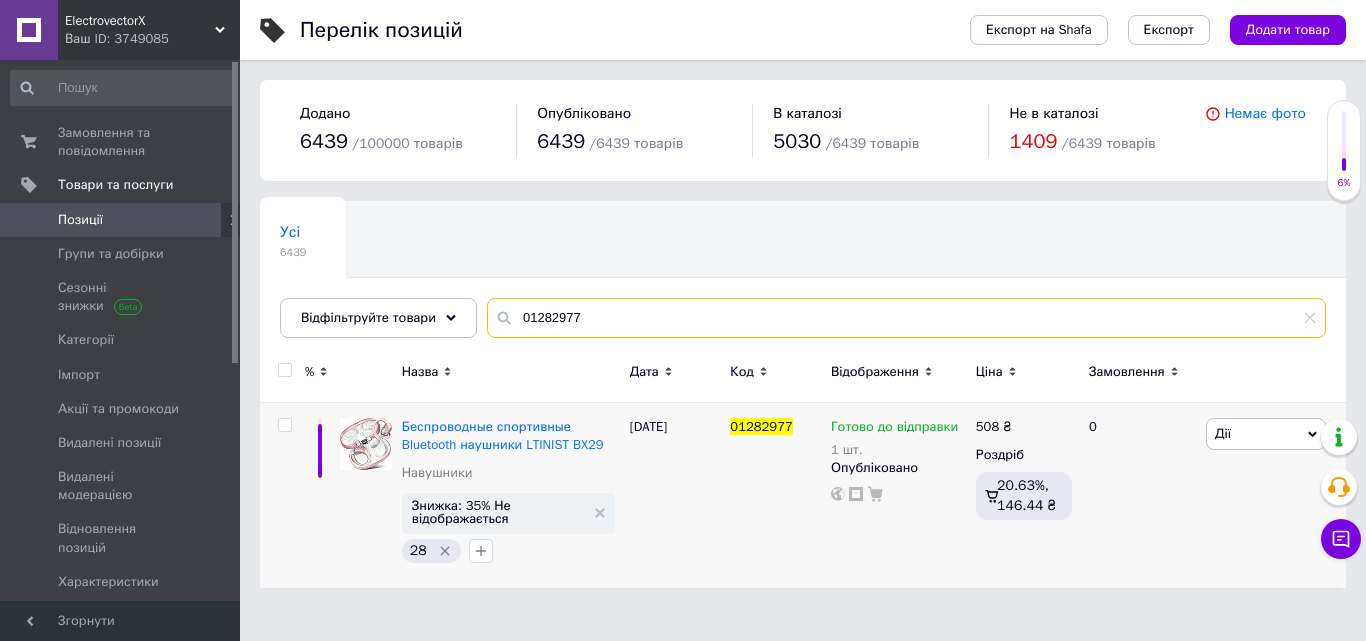 click on "01282977" at bounding box center (906, 318) 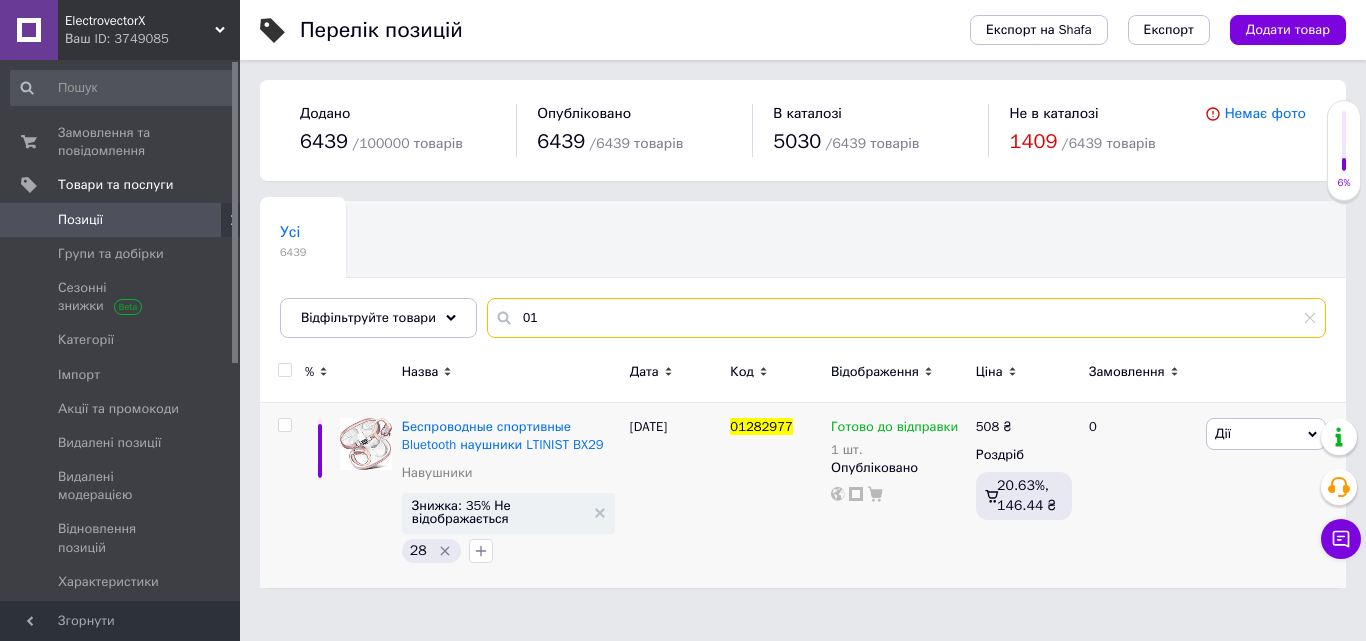 type on "0" 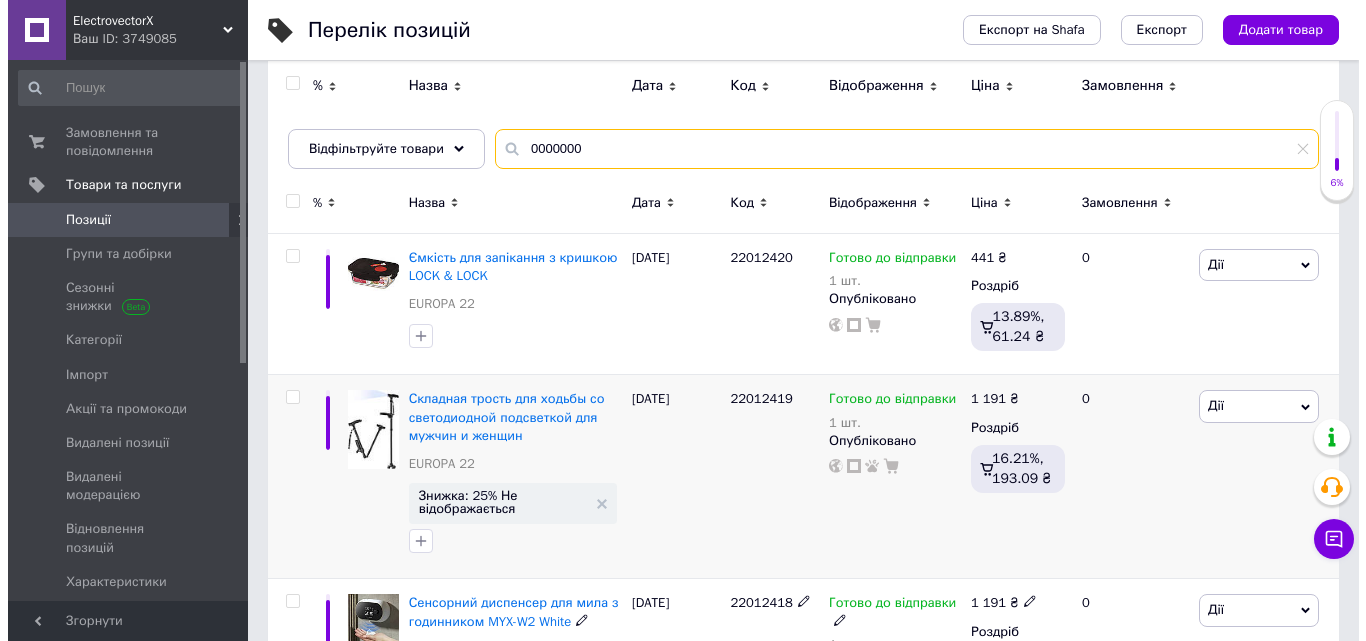scroll, scrollTop: 0, scrollLeft: 0, axis: both 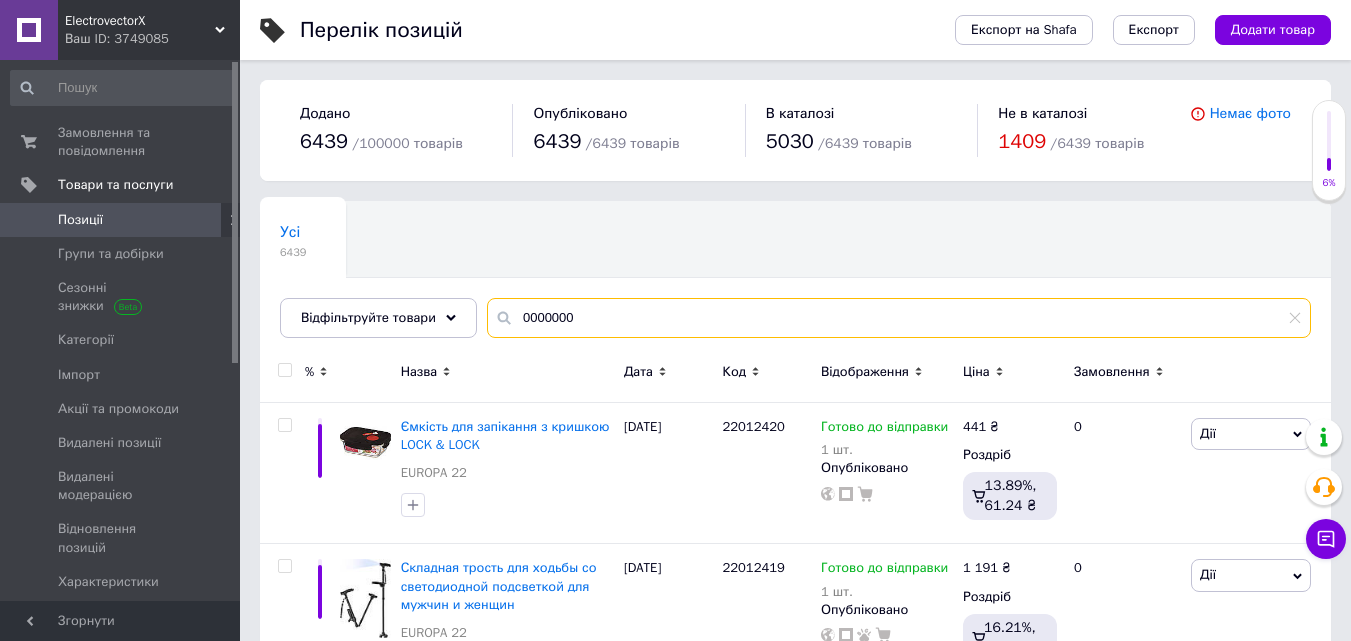 click on "0000000" at bounding box center [899, 318] 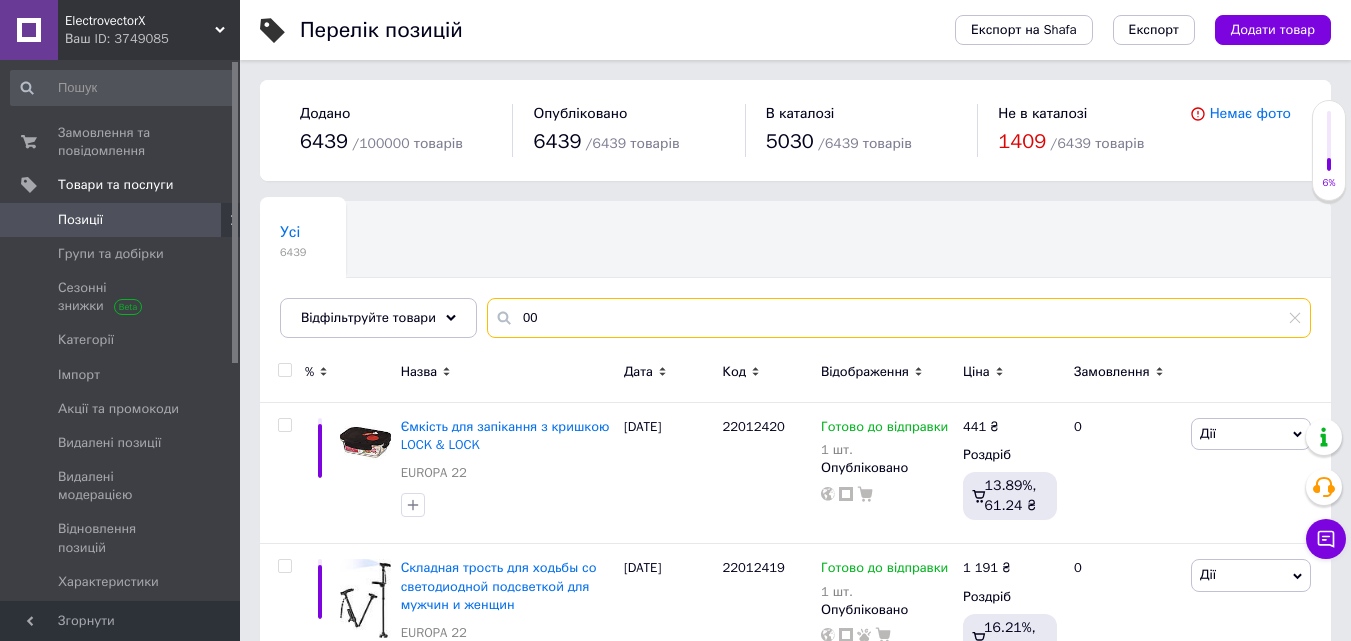 type on "0" 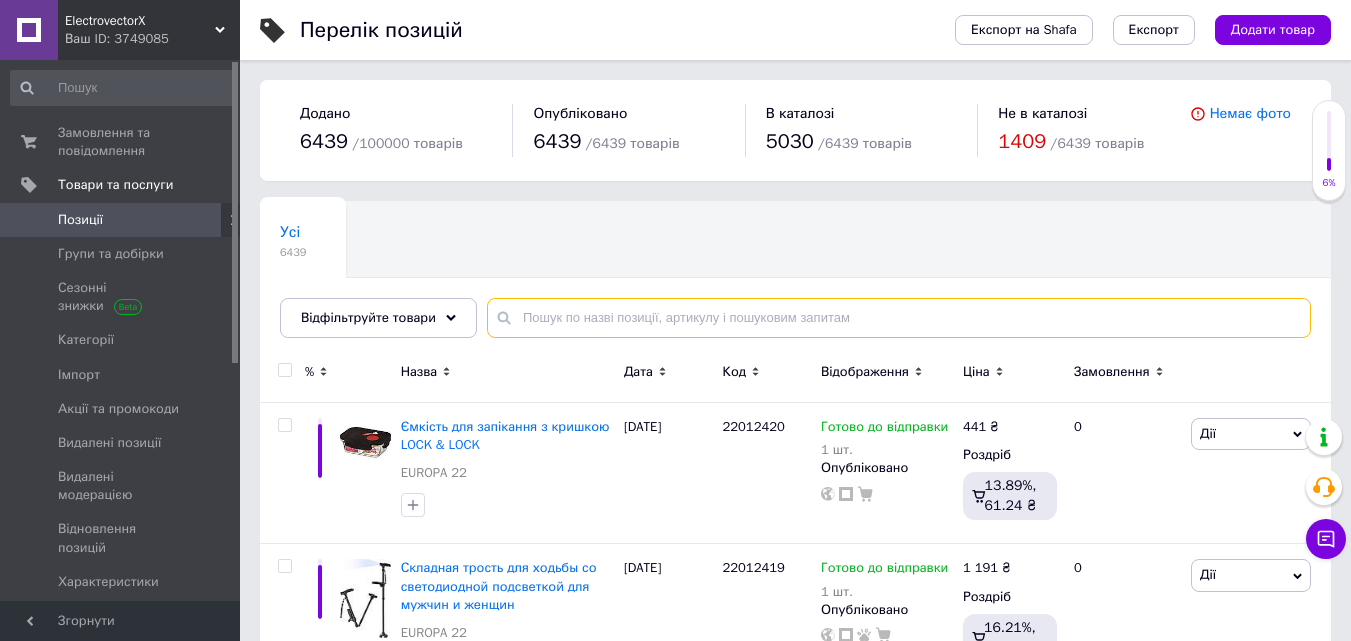 click on "Усі 6439 Ok Відфільтровано...  Зберегти Нічого не знайдено Можливо, помилка у слові  або немає відповідностей за вашим запитом. Усі 6439 Відфільтруйте товари % Назва Дата Код Відображення Ціна Замовлення Ємкість для запікання з кришкою LOCK & LOCK EUROPA 22 [DATE] 22012420 Готово до відправки 1 шт. Опубліковано 441   ₴ Роздріб 13.89%, 61.24 ₴ 0 Дії Редагувати Підняти на початок групи Копіювати Знижка Подарунок Супутні Приховати Ярлик Додати на вітрину Додати в кампанію Каталог ProSale Видалити Складная трость для ходьбы со светодиодной подсветкой для мужчин и женщин EUROPA 22 [DATE] 22012419   0" at bounding box center (795, 2173) 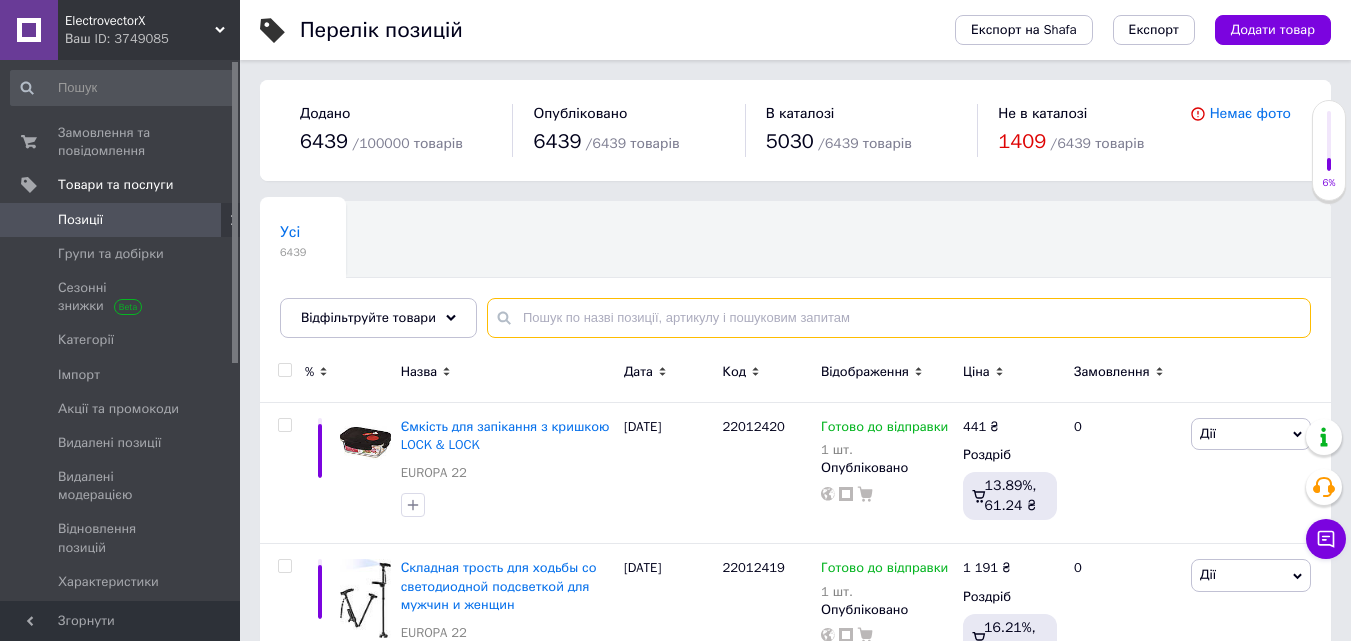 click at bounding box center (899, 318) 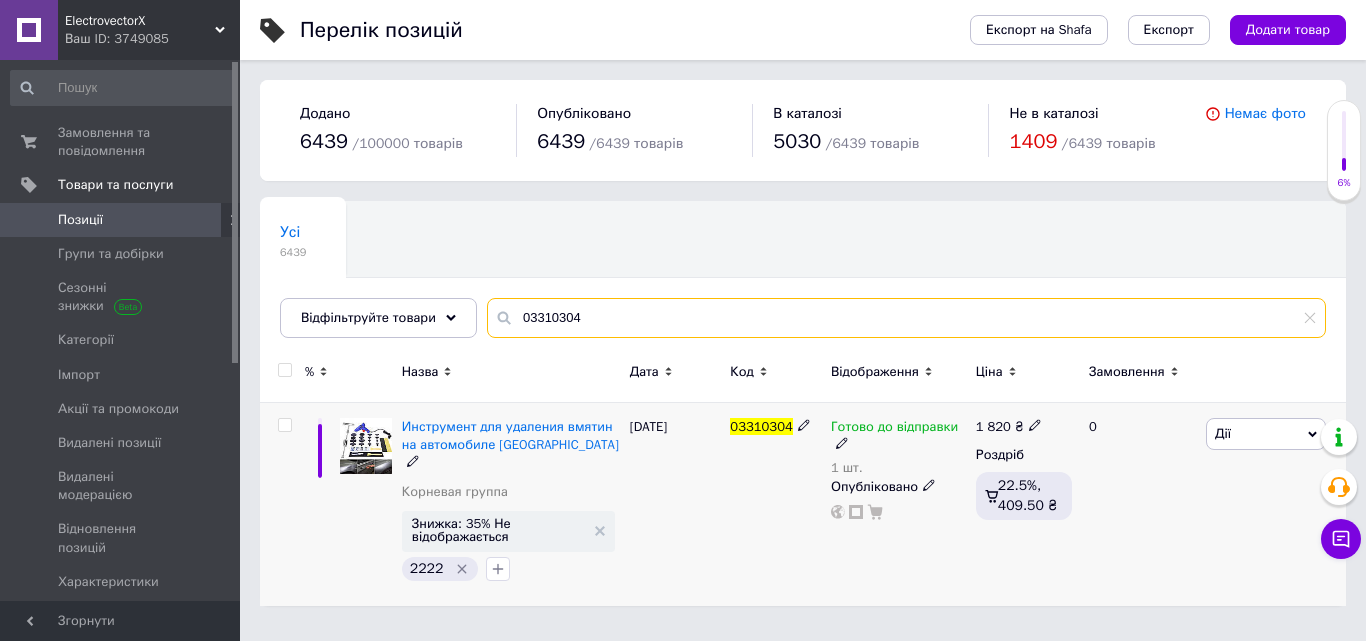 type on "03310304" 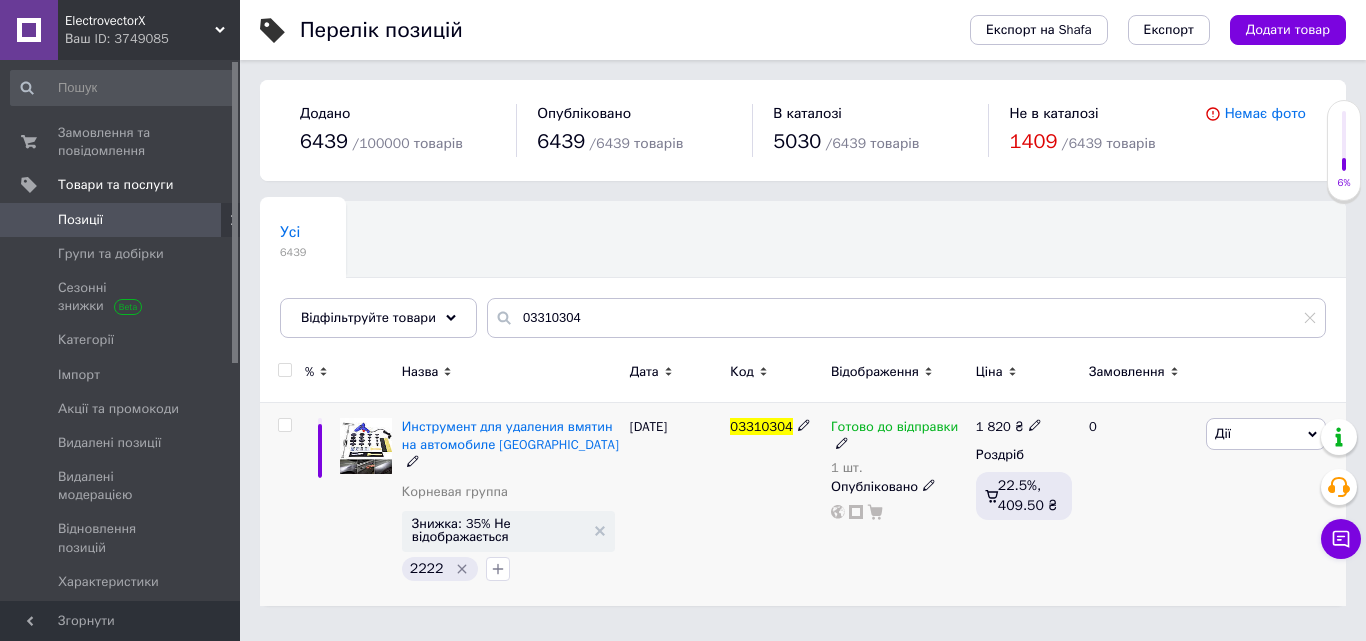 click 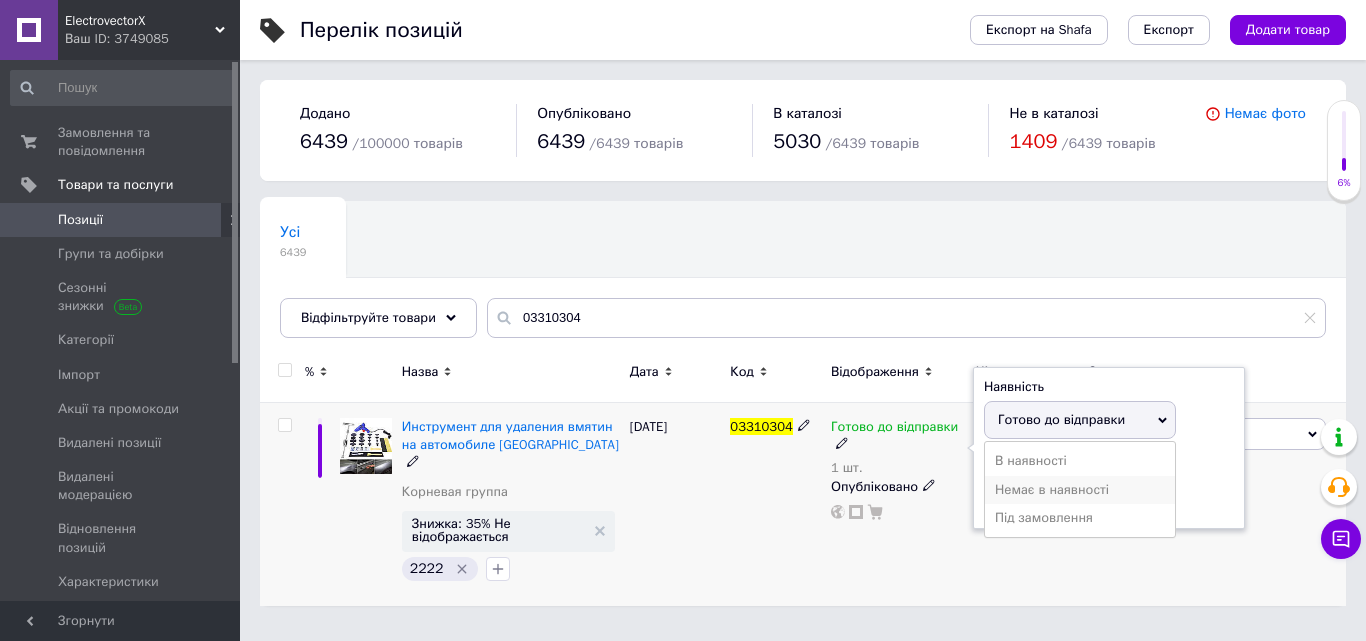 click on "Немає в наявності" at bounding box center [1080, 490] 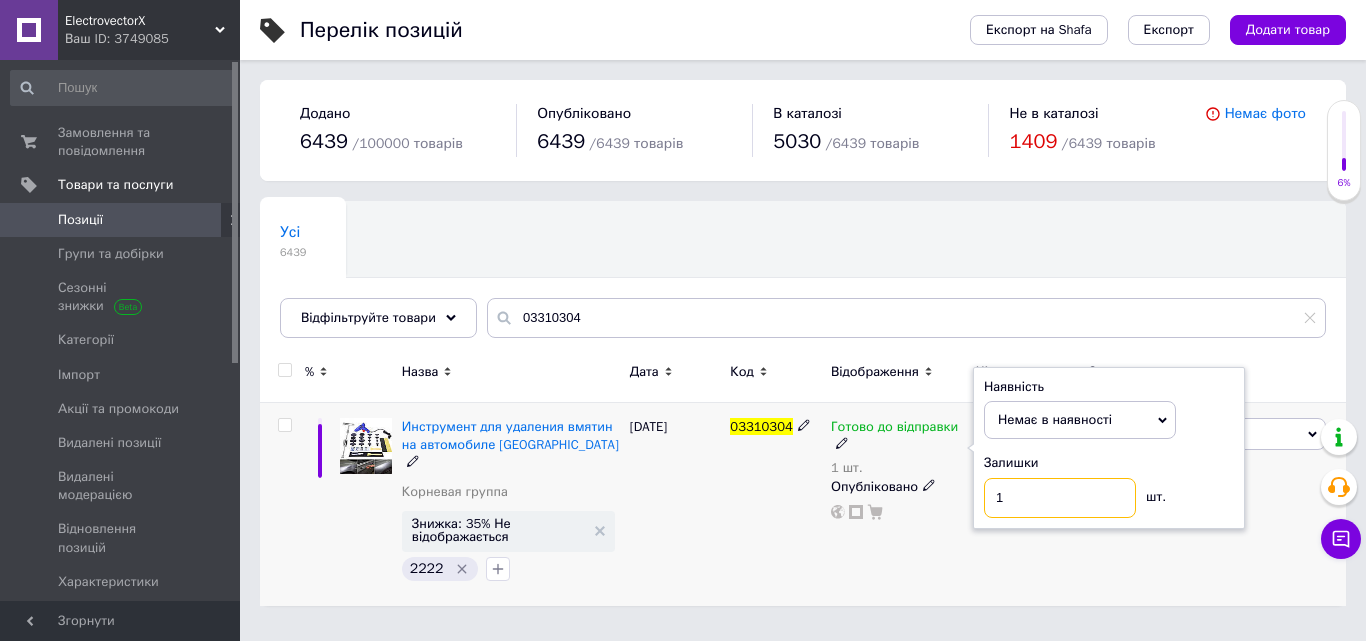 click on "1" at bounding box center [1060, 498] 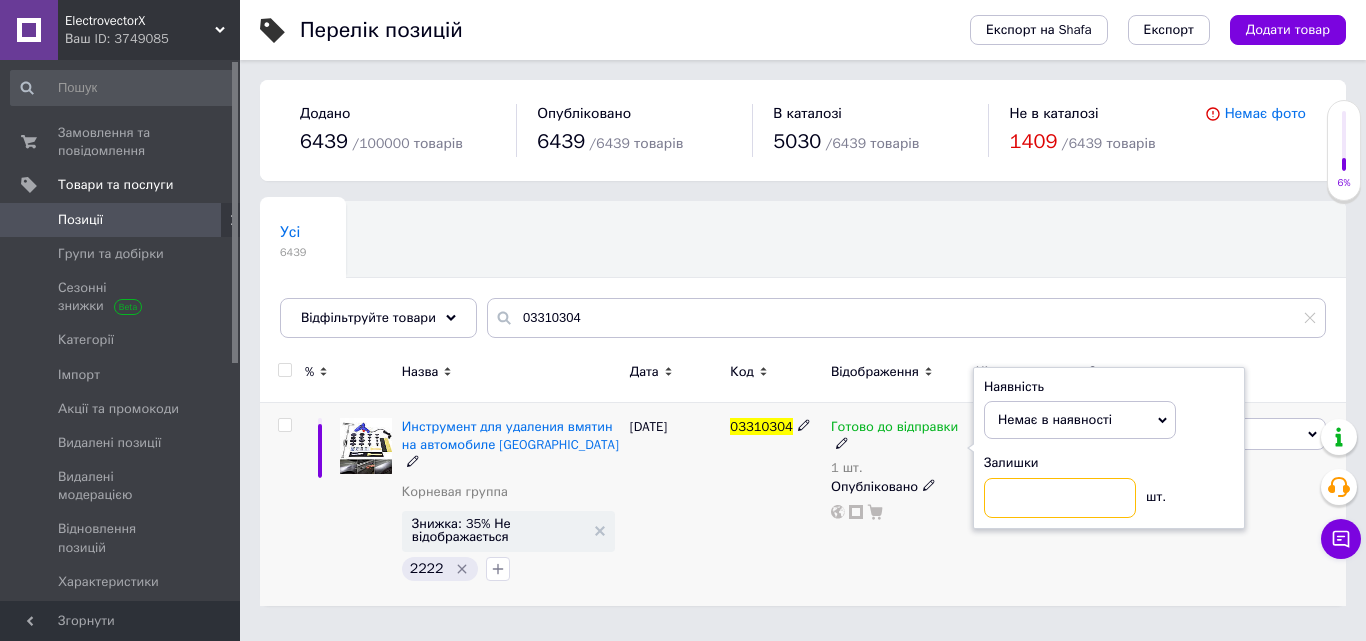 type on "0" 